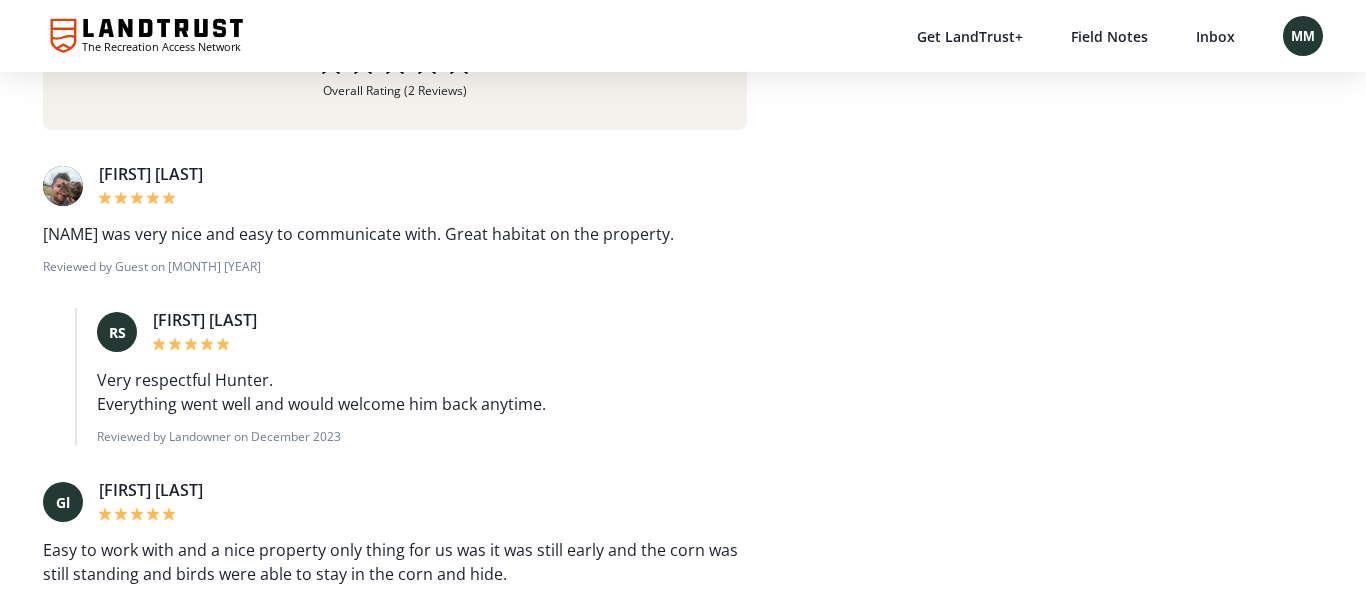 scroll, scrollTop: 3172, scrollLeft: 0, axis: vertical 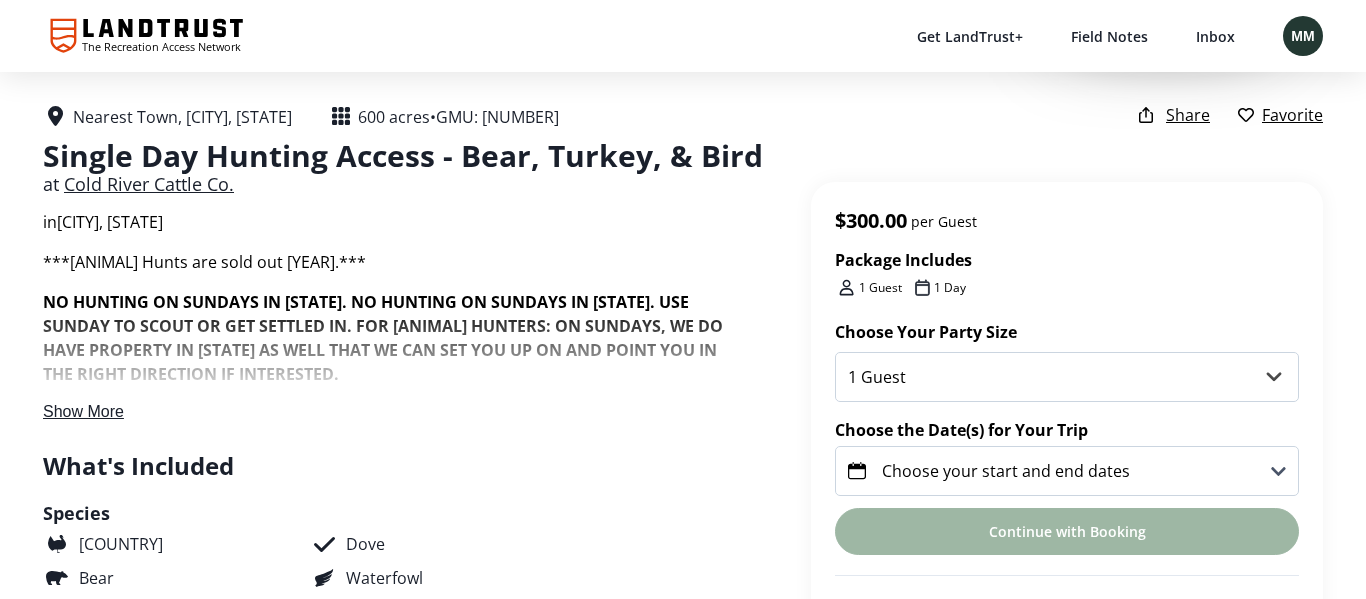 click on "Show More" at bounding box center (83, 411) 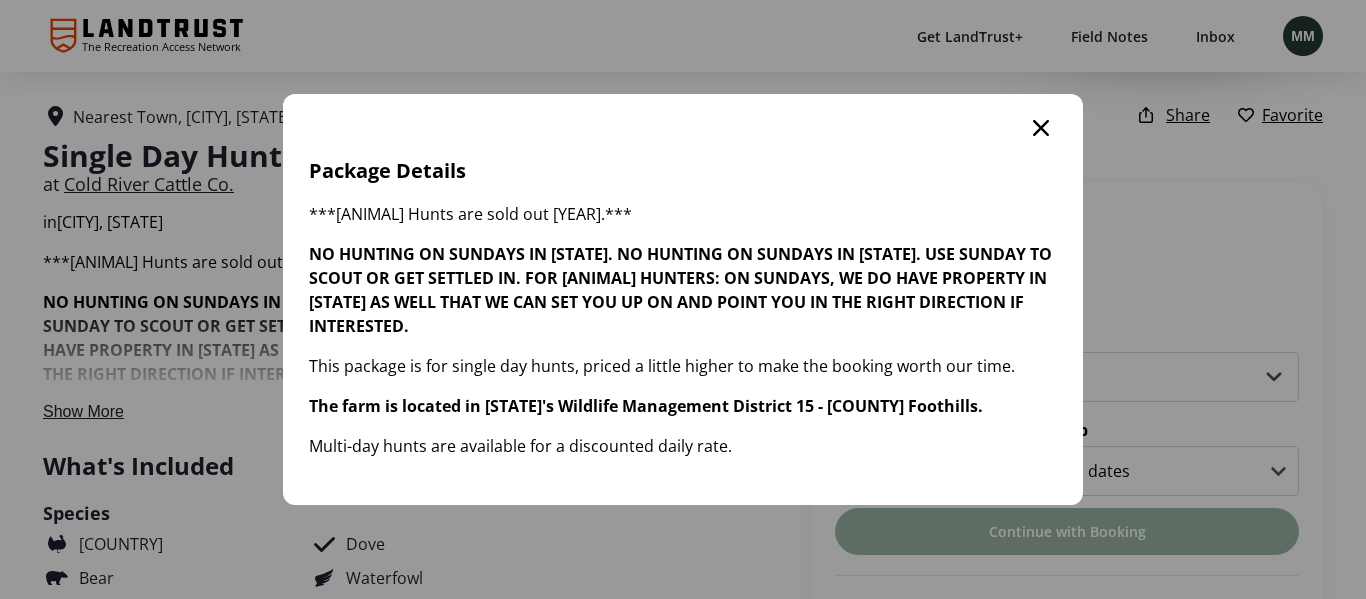 scroll, scrollTop: 0, scrollLeft: 0, axis: both 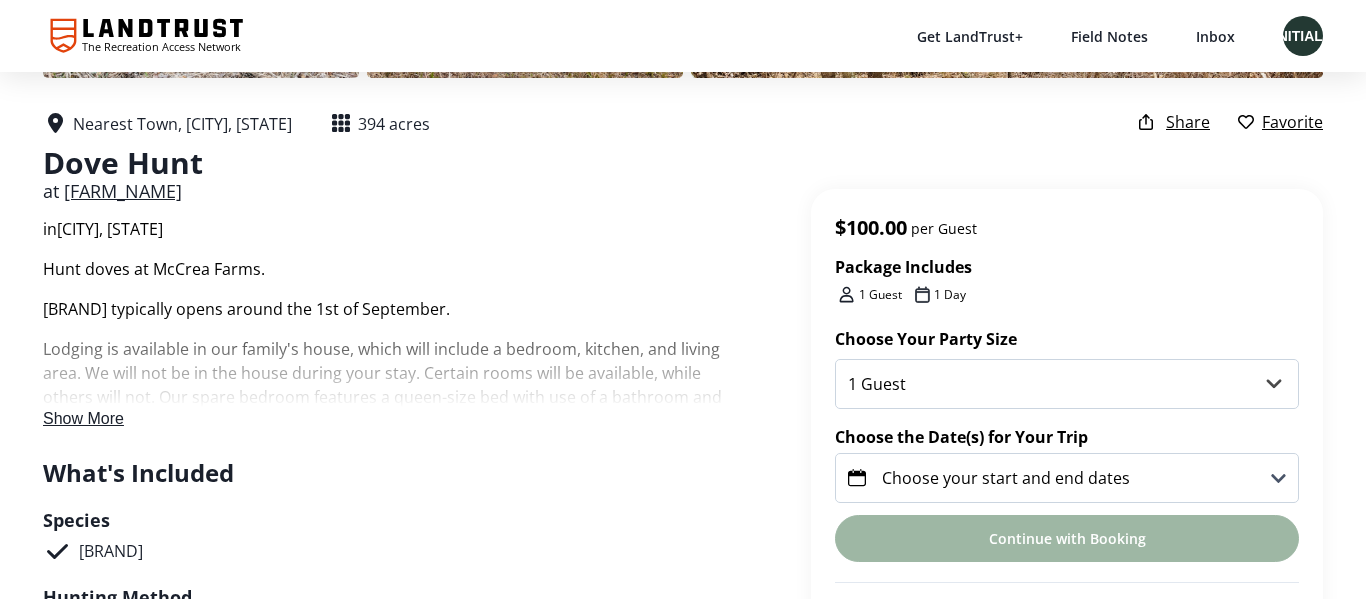 click on "Show More" at bounding box center [83, 418] 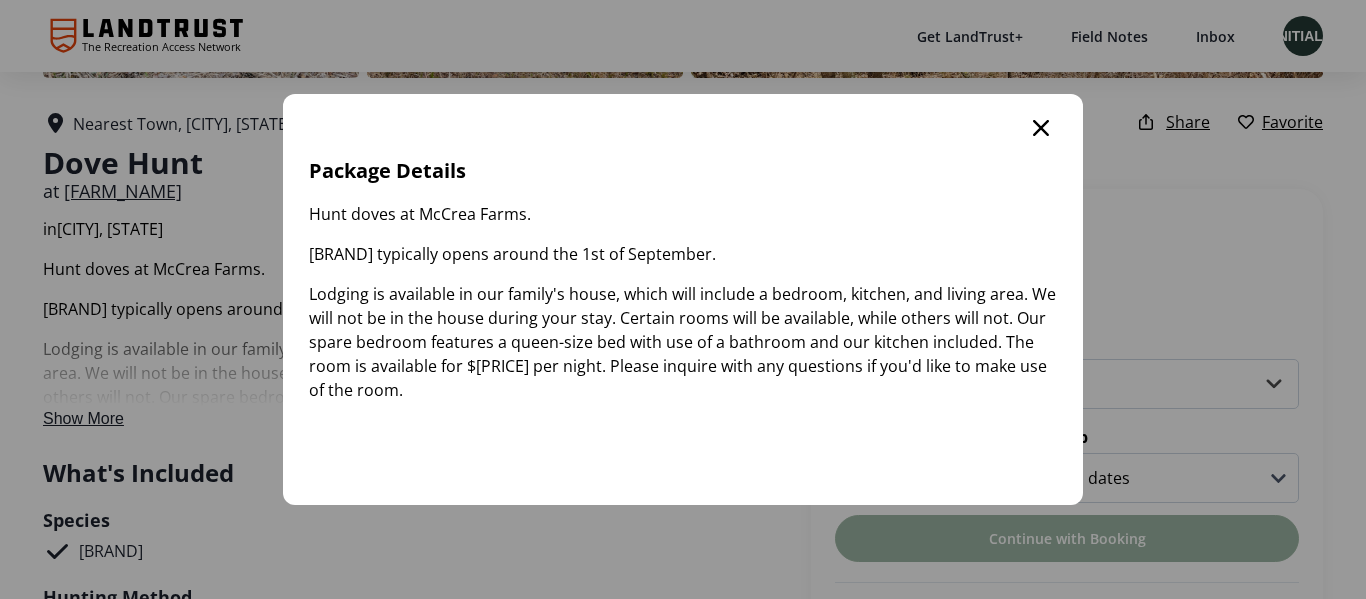 scroll, scrollTop: 0, scrollLeft: 0, axis: both 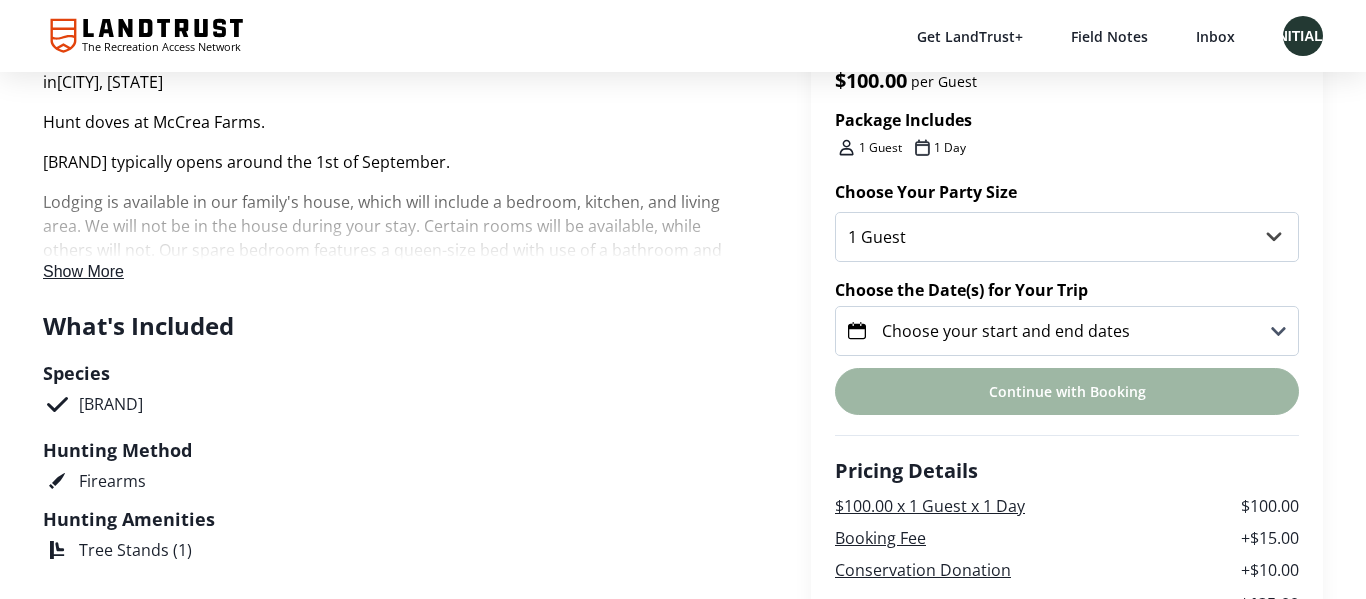 click on "Show More" at bounding box center [83, 271] 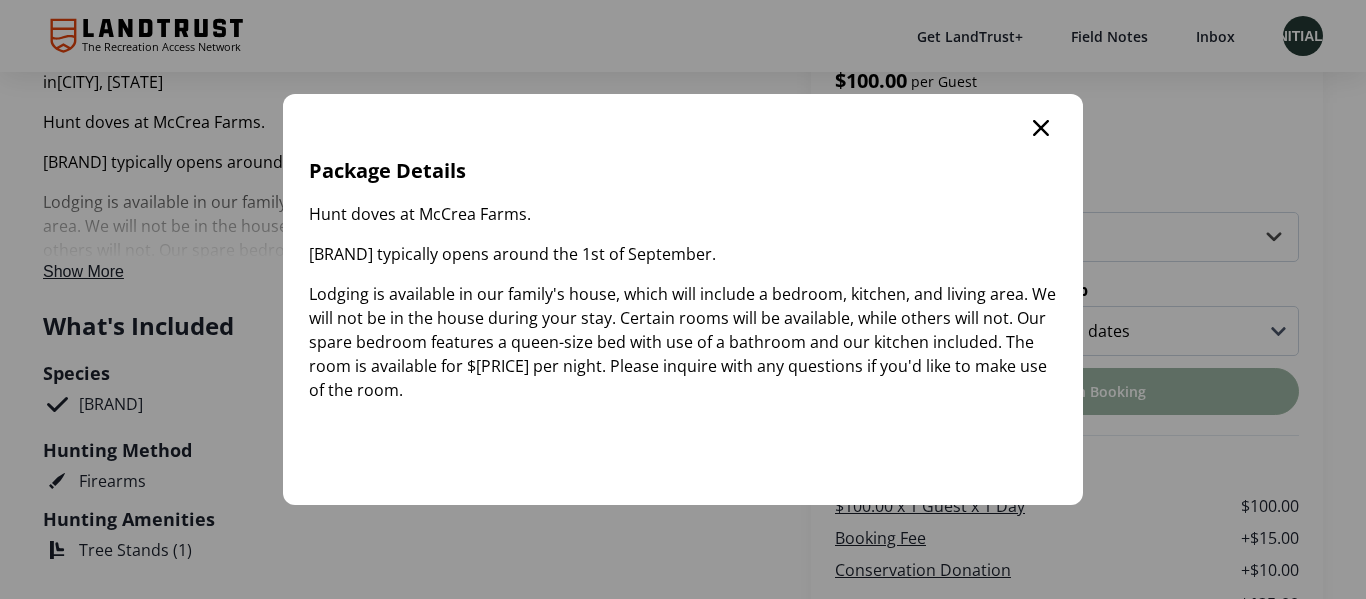 scroll, scrollTop: 0, scrollLeft: 0, axis: both 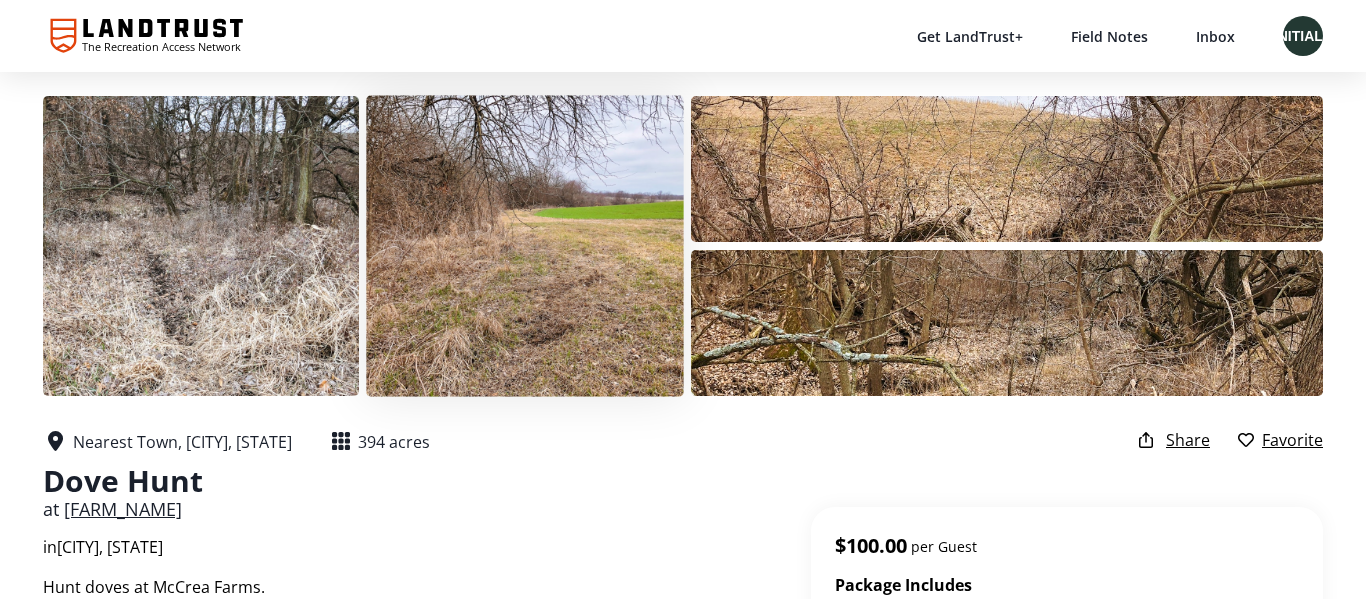 click at bounding box center (525, 245) 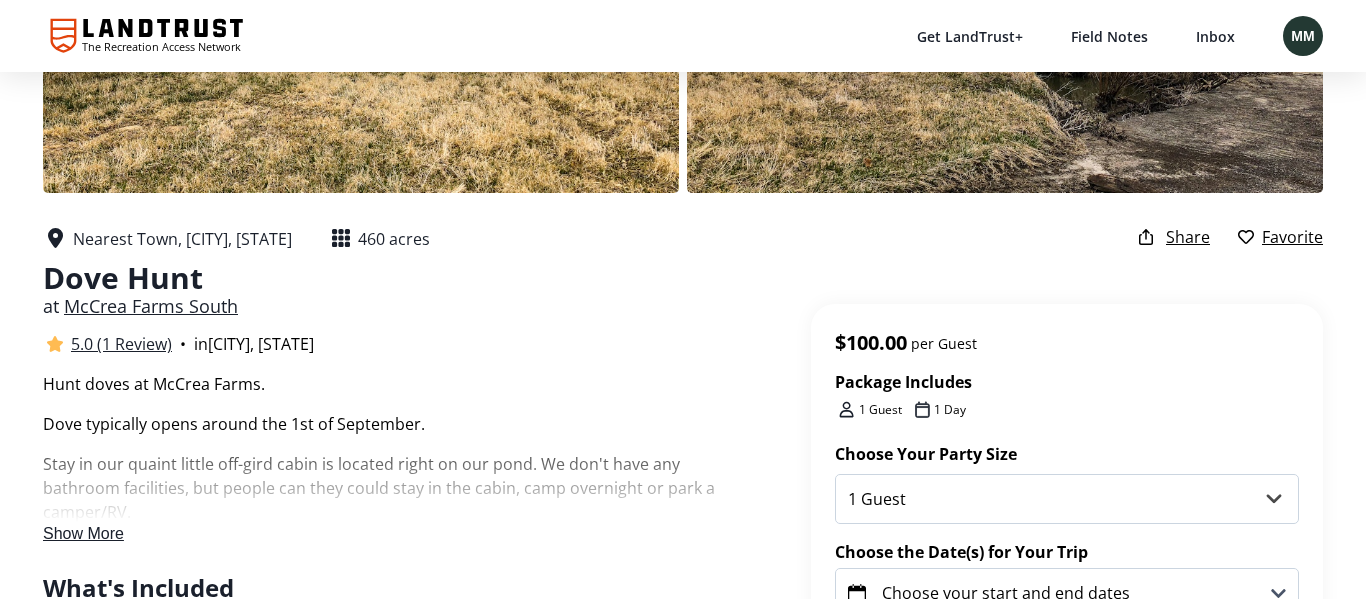 scroll, scrollTop: 230, scrollLeft: 0, axis: vertical 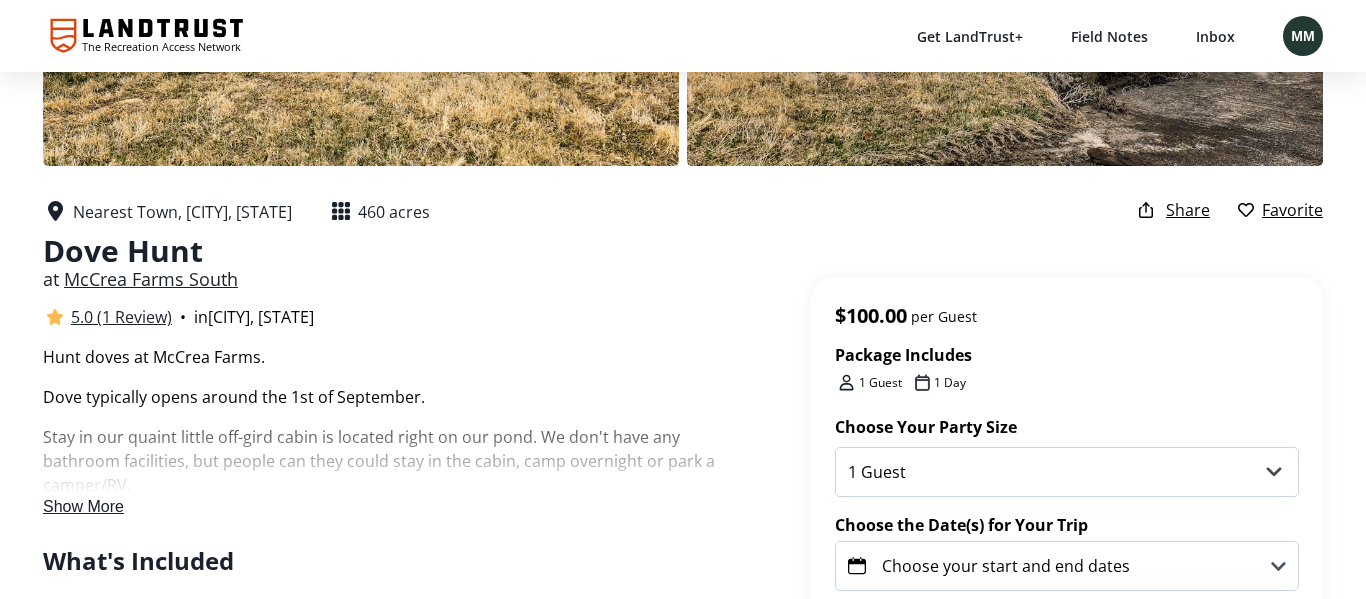 click on "Show More" at bounding box center (83, 506) 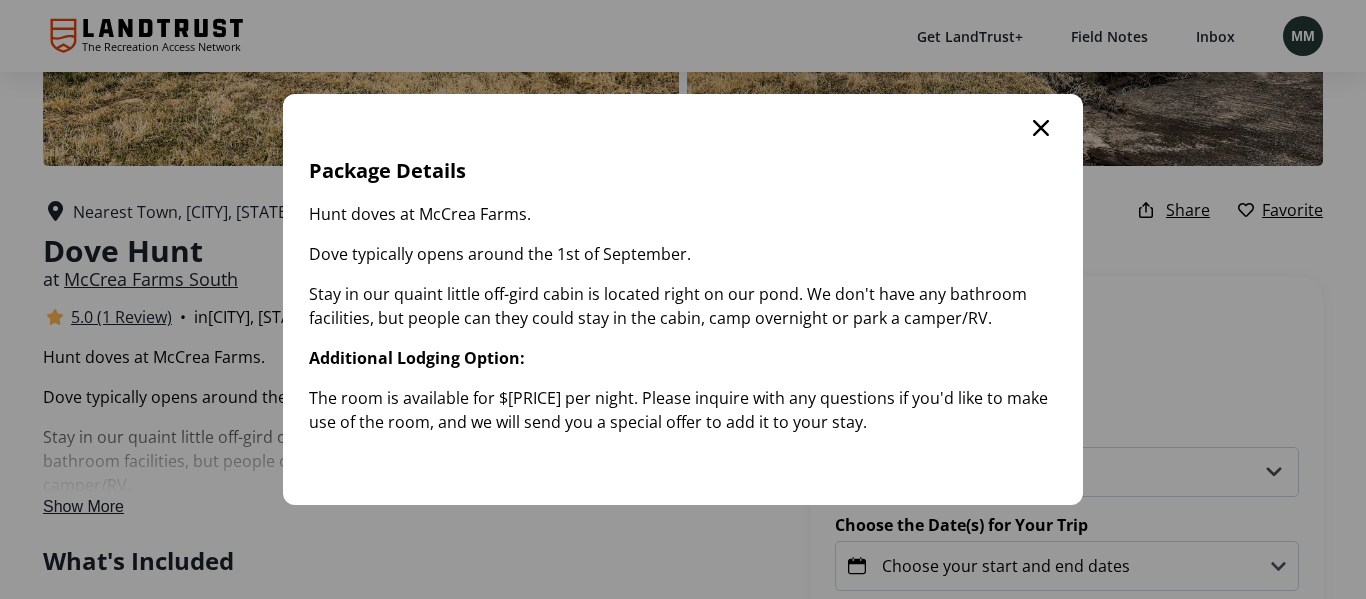 scroll, scrollTop: 43, scrollLeft: 0, axis: vertical 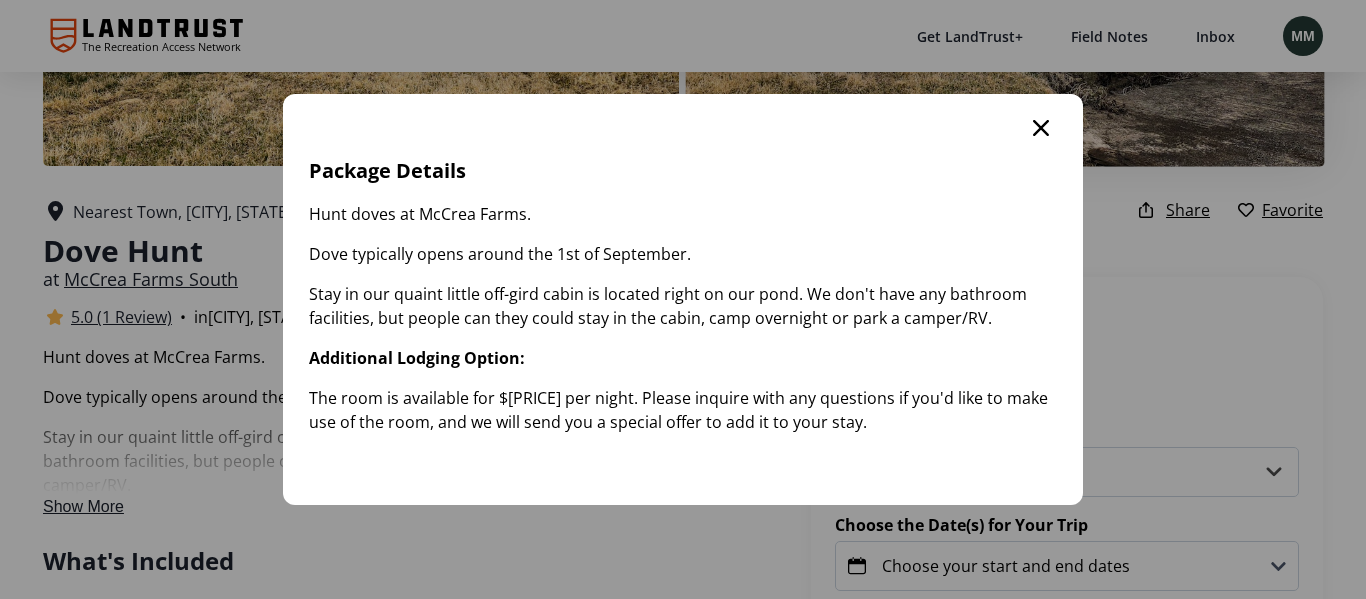 click 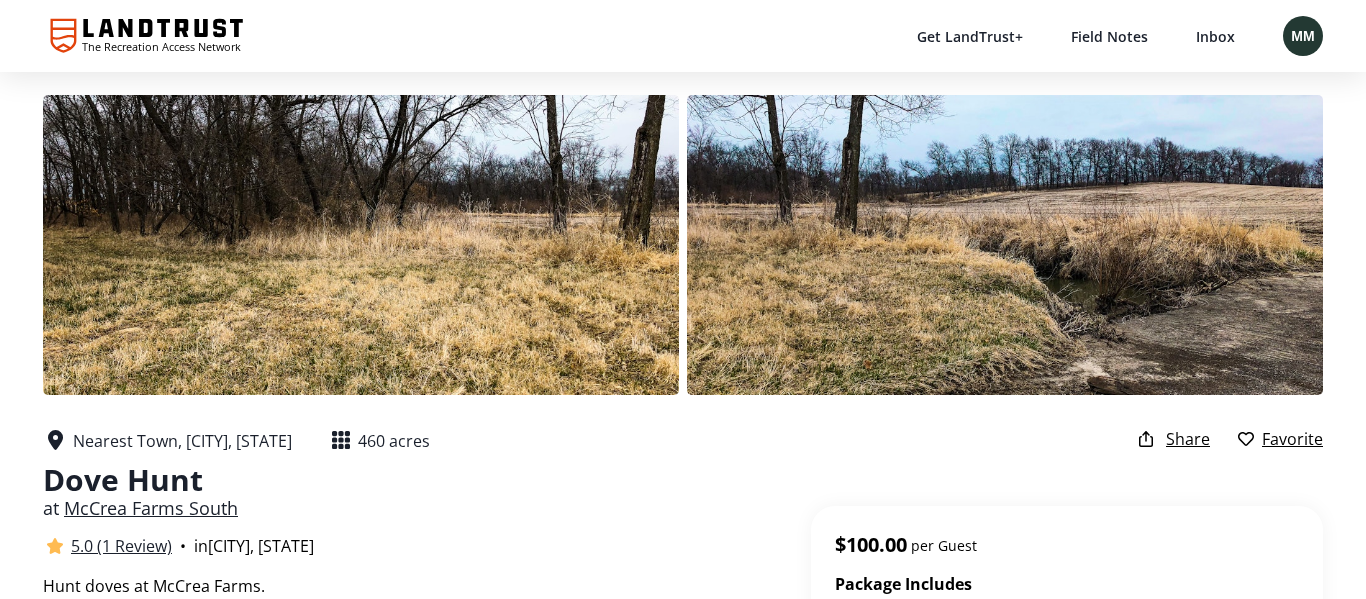 scroll, scrollTop: 0, scrollLeft: 0, axis: both 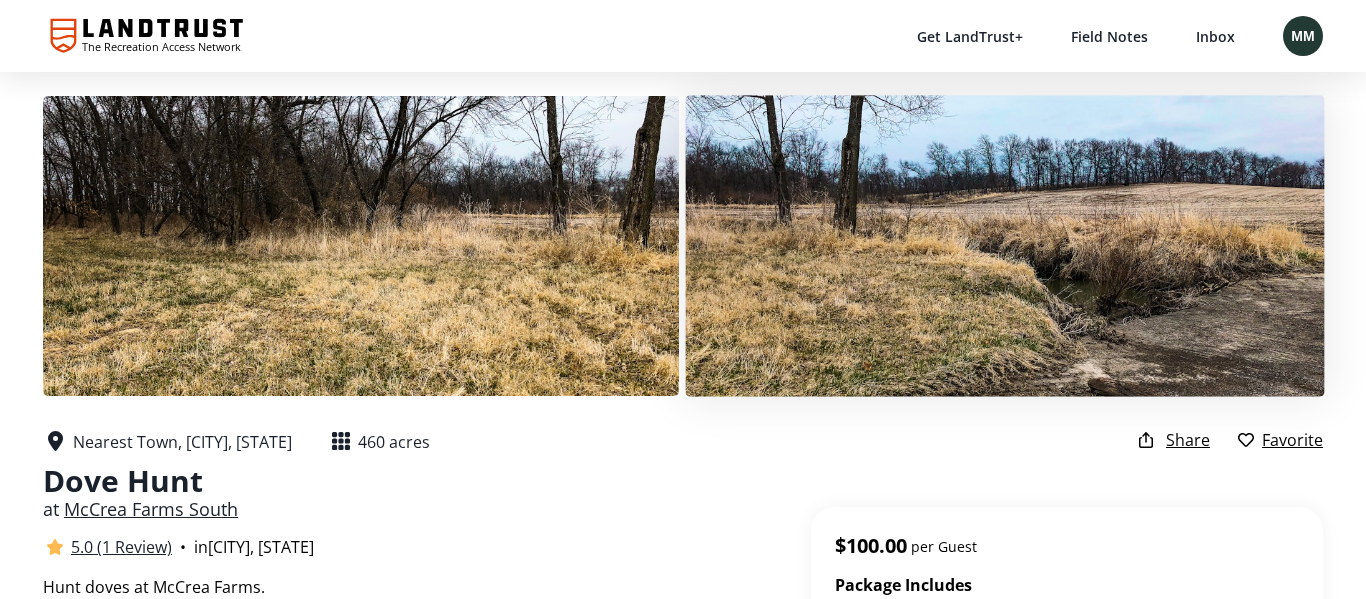 click at bounding box center [1004, 245] 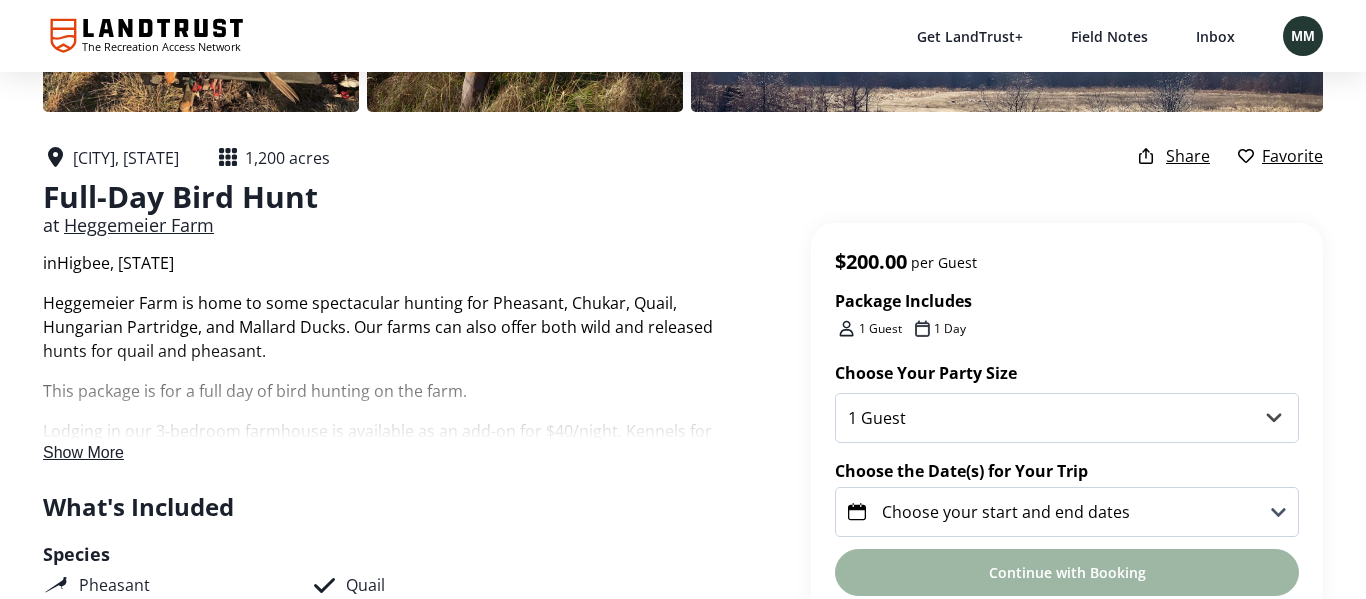 scroll, scrollTop: 303, scrollLeft: 0, axis: vertical 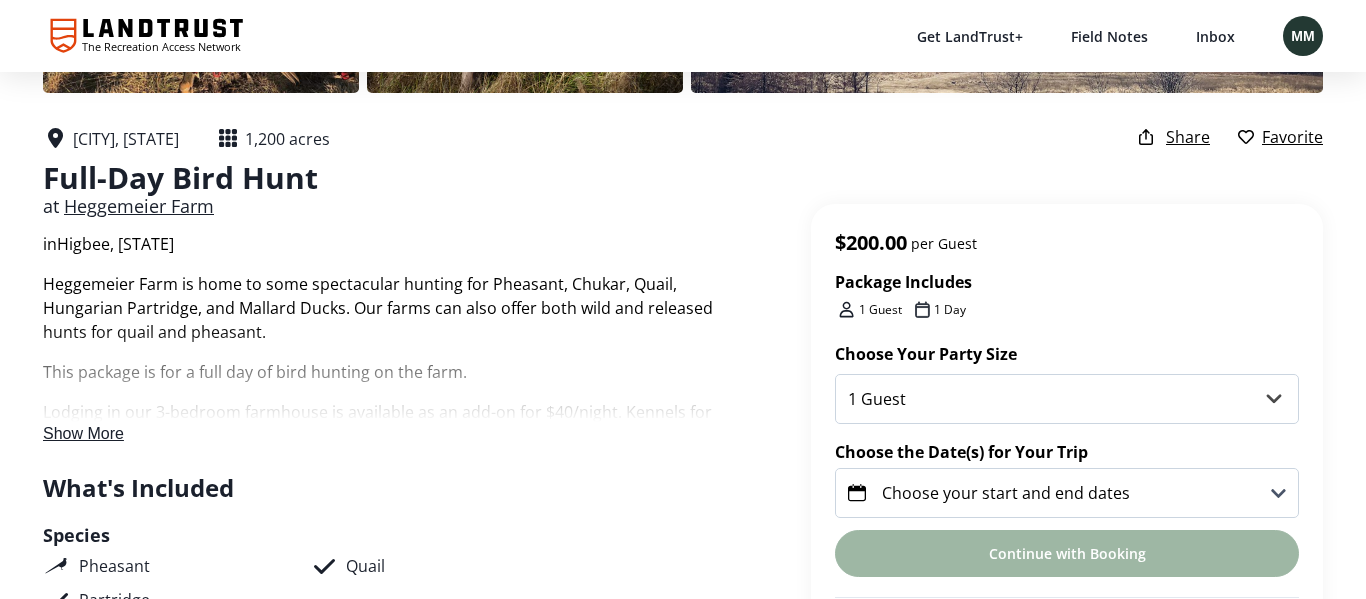 click on "Show More" at bounding box center [83, 433] 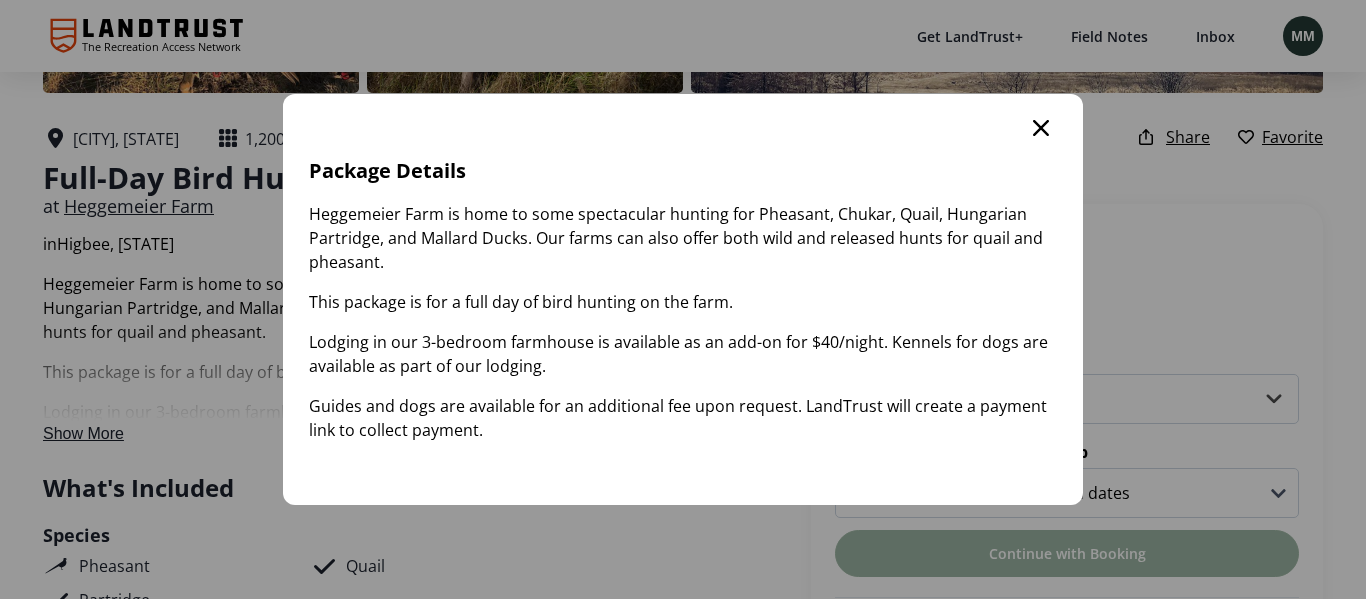scroll, scrollTop: 0, scrollLeft: 0, axis: both 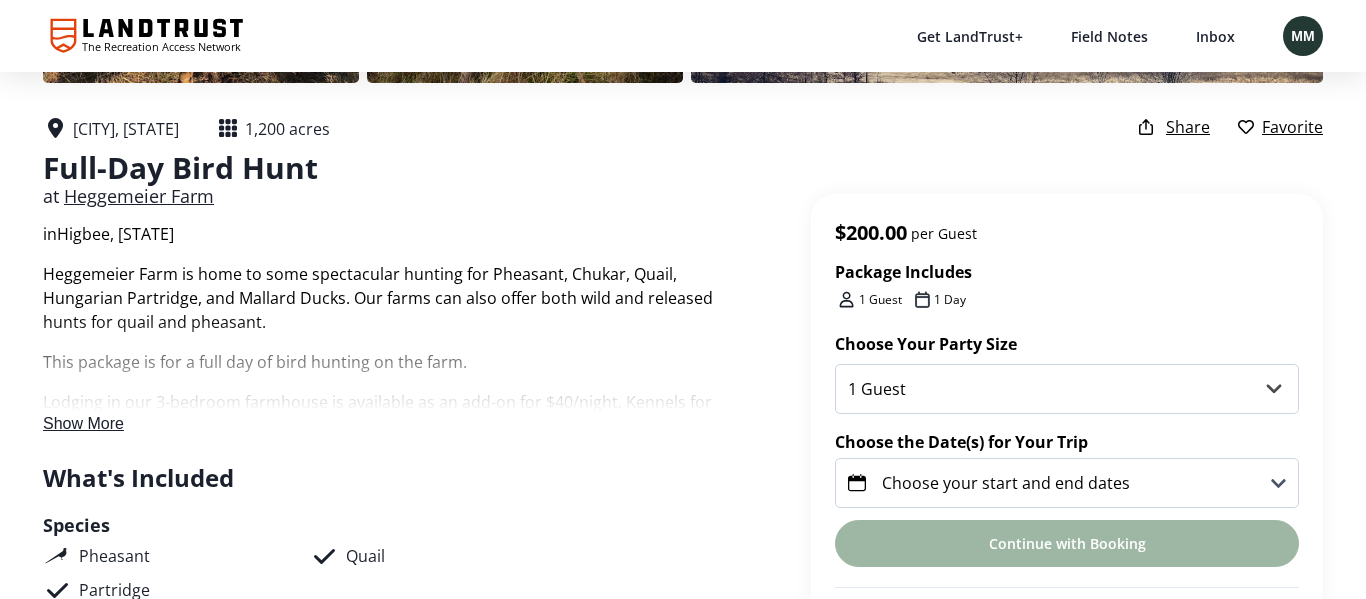click on "Show More" at bounding box center [83, 423] 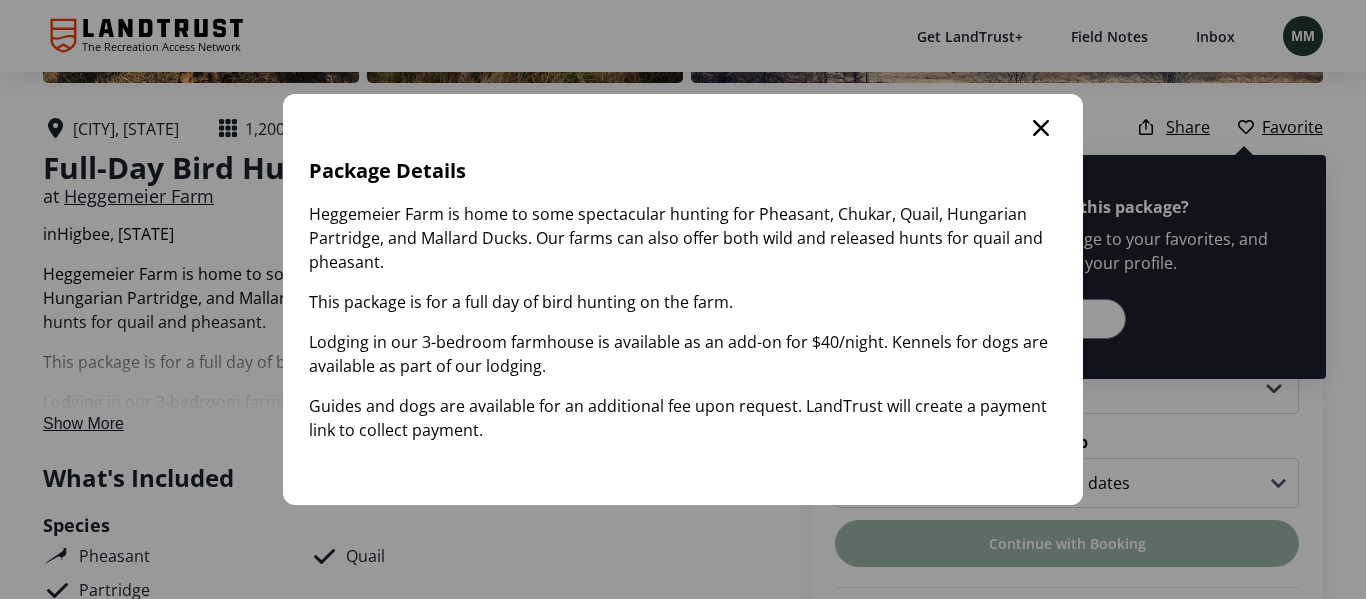 click 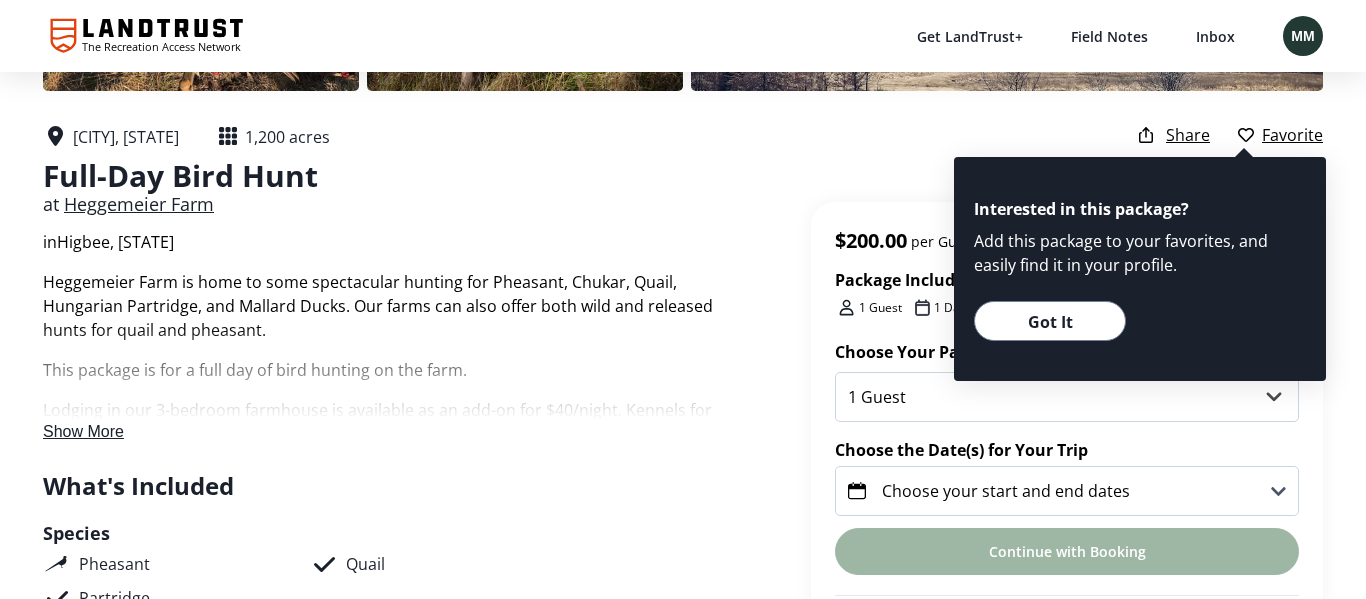 scroll, scrollTop: 293, scrollLeft: 0, axis: vertical 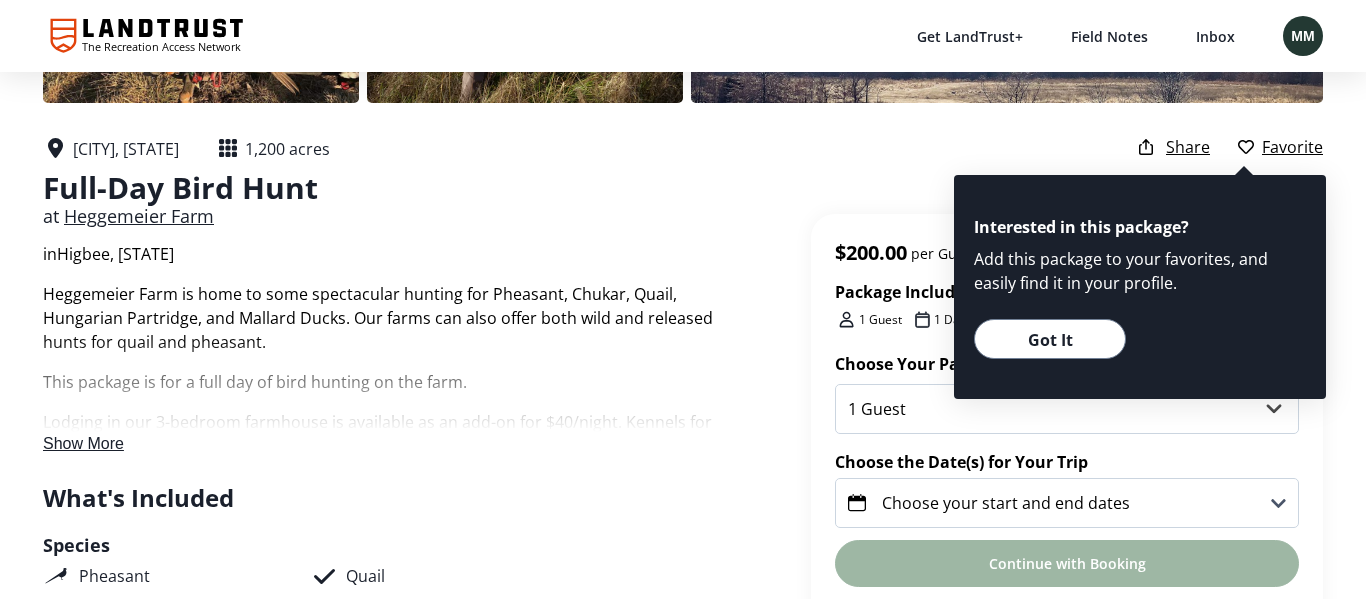 click on "Nearest Town, Higbee, Missouri  1,200 acres Full-Day Bird Hunt at   Heggemeier Farm in  Higbee, MO Package Includes 1 Guest 1 Day Share Favorite" at bounding box center [683, 203] 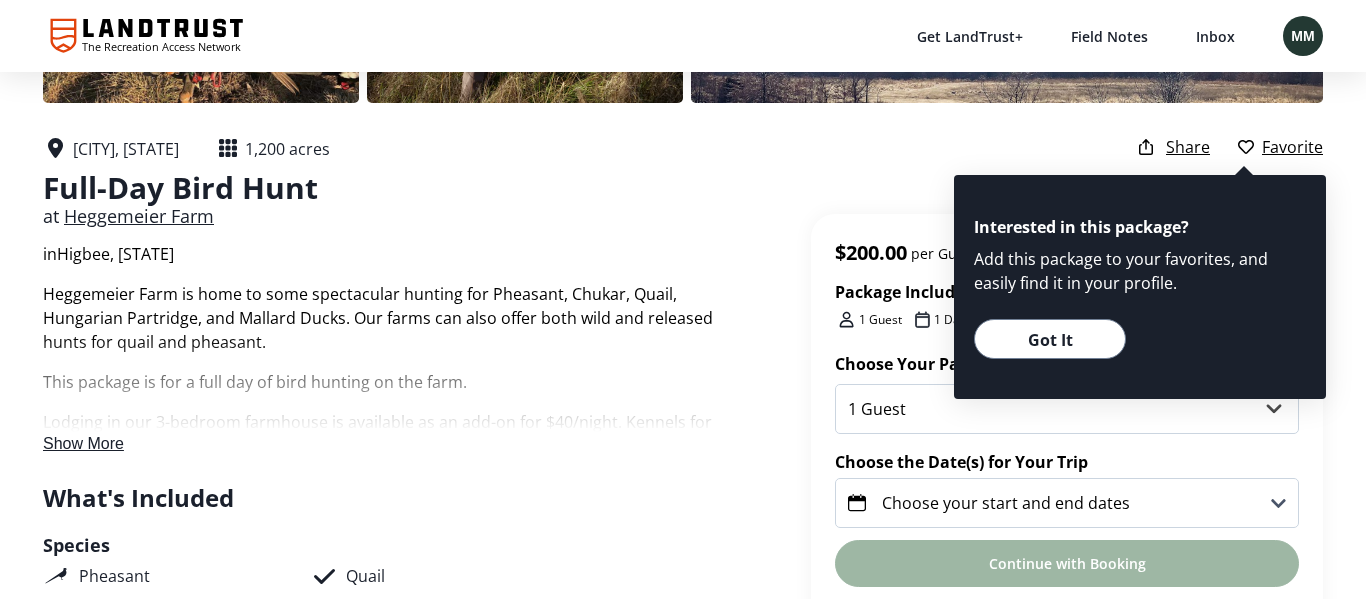 click on "Nearest Town, Higbee, Missouri  1,200 acres Full-Day Bird Hunt at   Heggemeier Farm in  Higbee, MO Package Includes 1 Guest 1 Day Share Favorite" at bounding box center [683, 203] 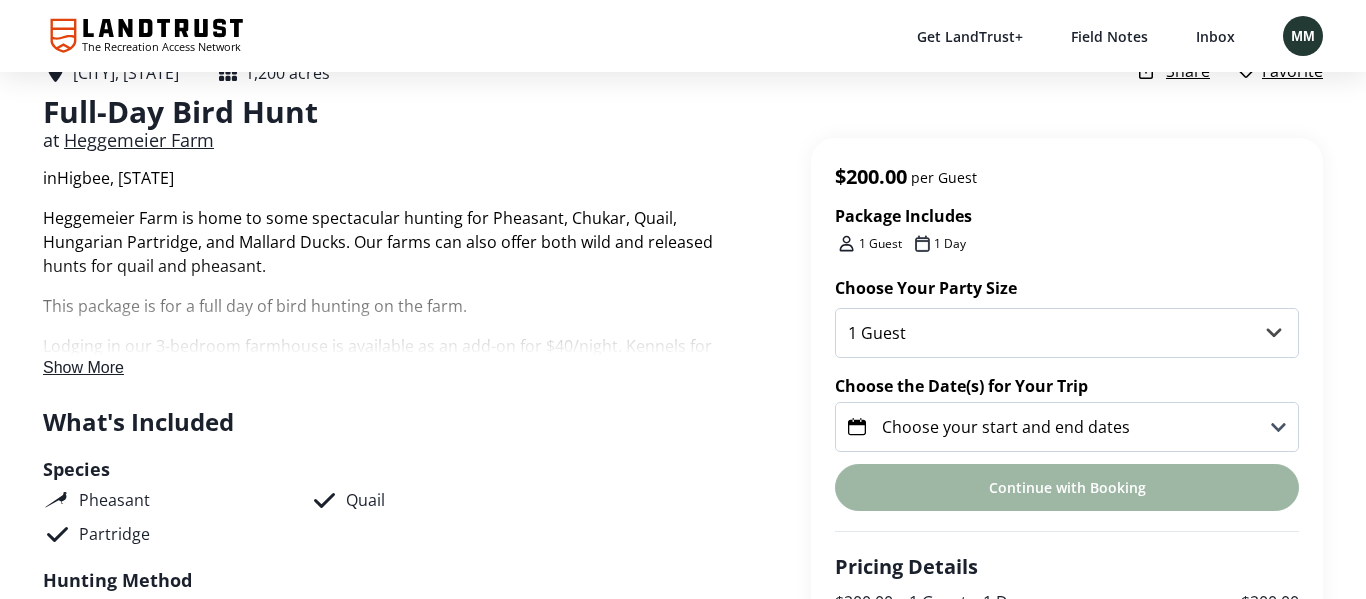 scroll, scrollTop: 374, scrollLeft: 0, axis: vertical 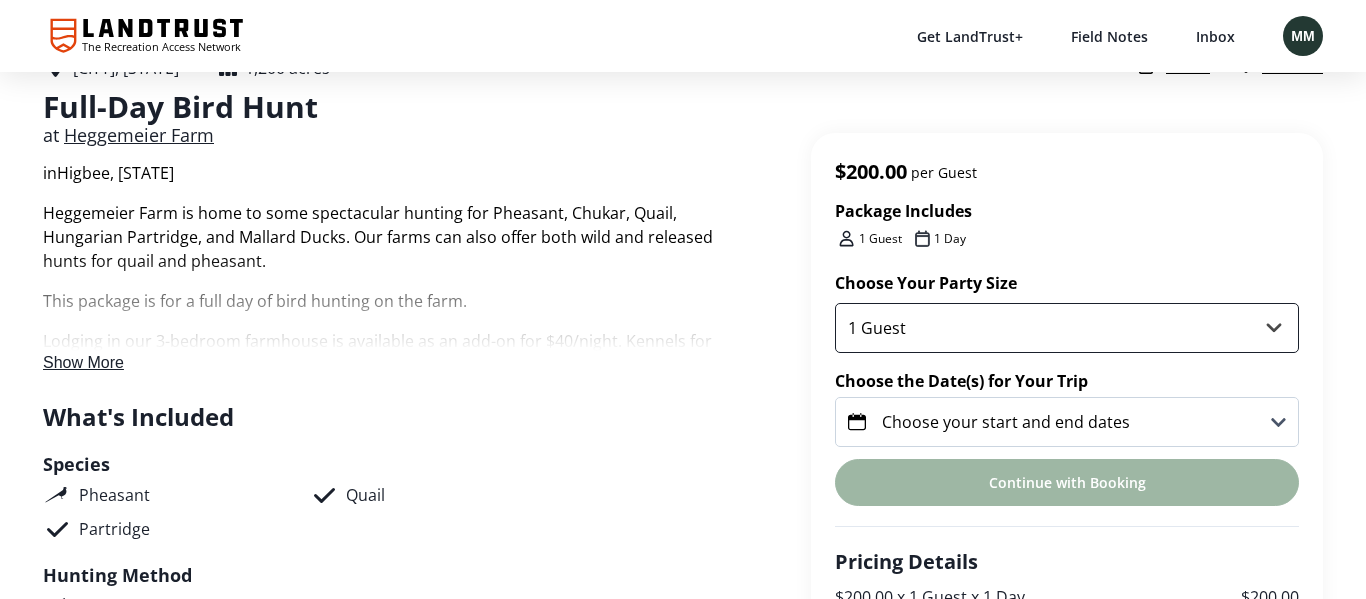 click on "1  Guest 2  Guests 3  Guests 4  Guests 5  Guests 6  Guests" at bounding box center (1067, 328) 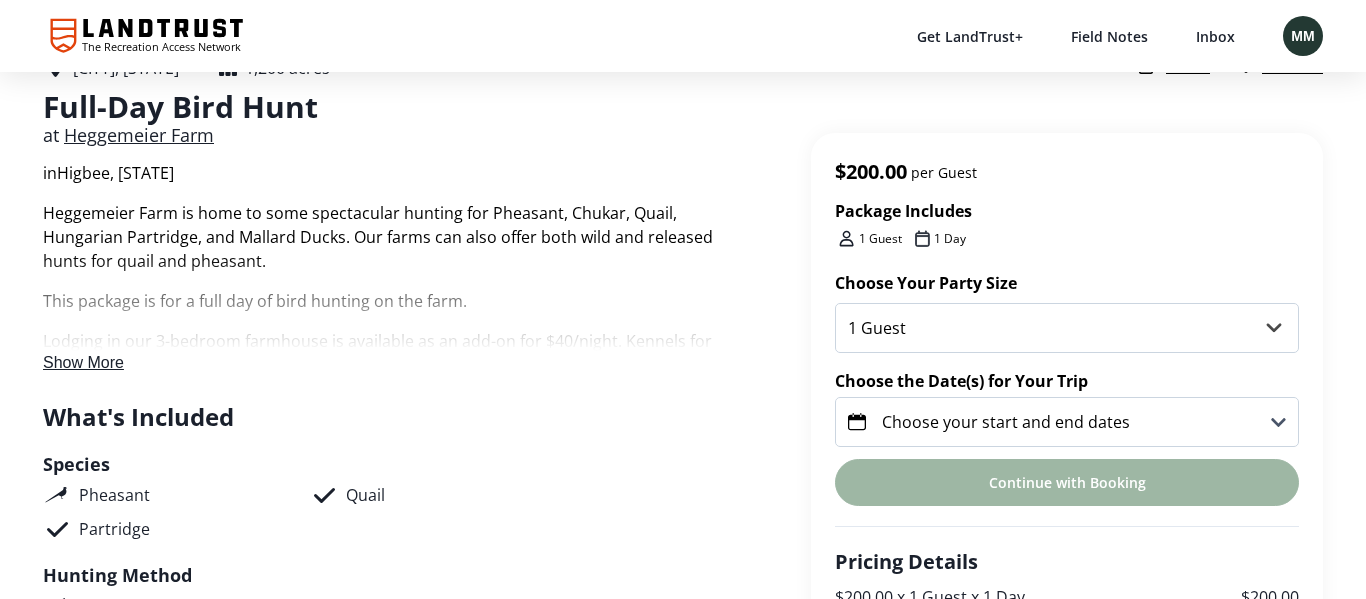 click on "Choose Your Party Size 1  Guest 2  Guests 3  Guests 4  Guests 5  Guests 6  Guests Choose the Date(s) for Your Trip Choose your start and end dates Continue with Booking Pricing Details $200.00 x 1 Guest x 1 Day $200.00 Booking Fee + $30.00 Conservation Donation + $10.00 Total $240.00" at bounding box center (1067, 492) 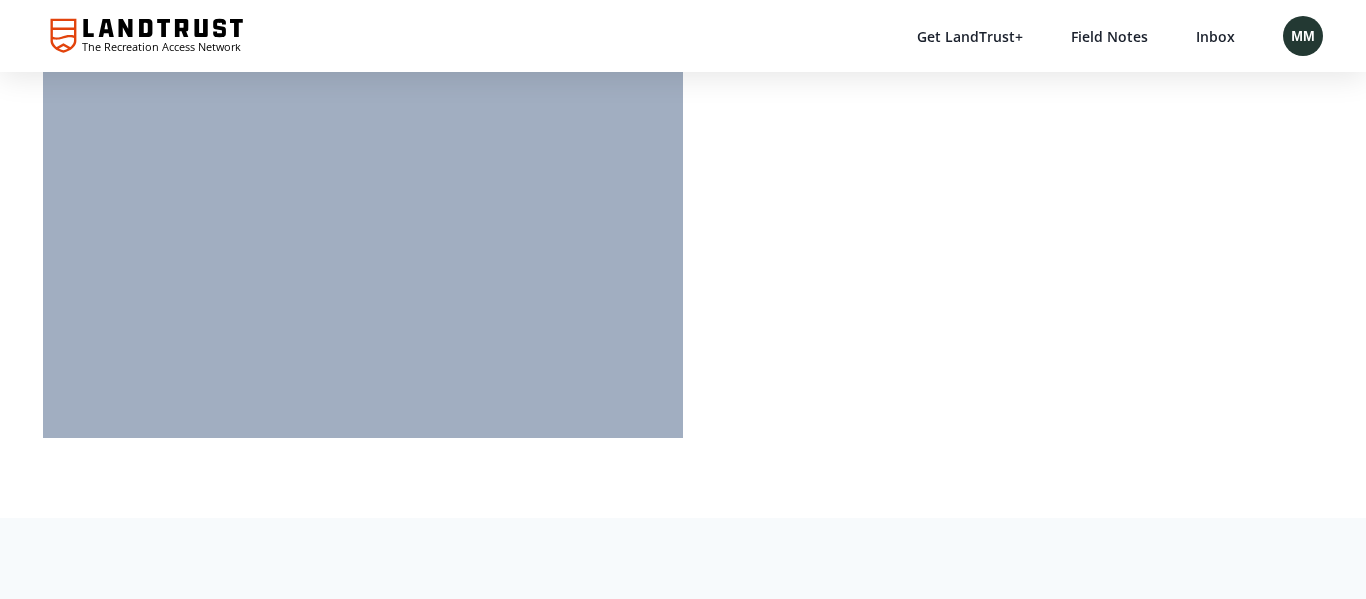 scroll, scrollTop: 3561, scrollLeft: 0, axis: vertical 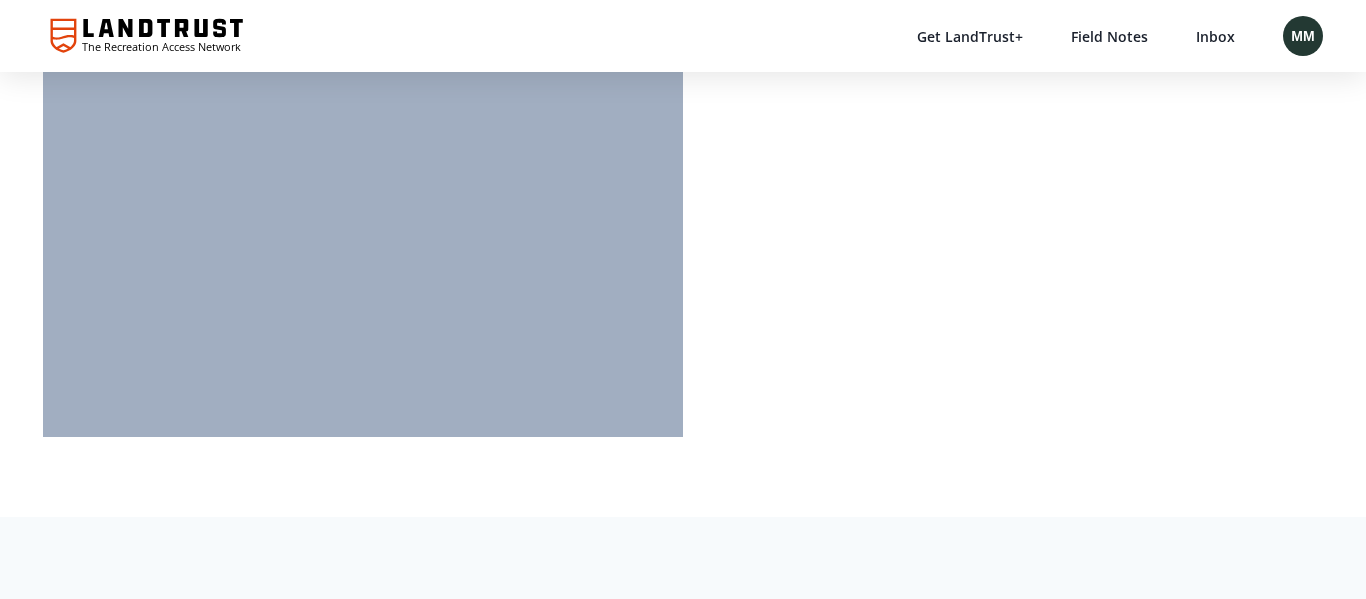 click at bounding box center (363, 33) 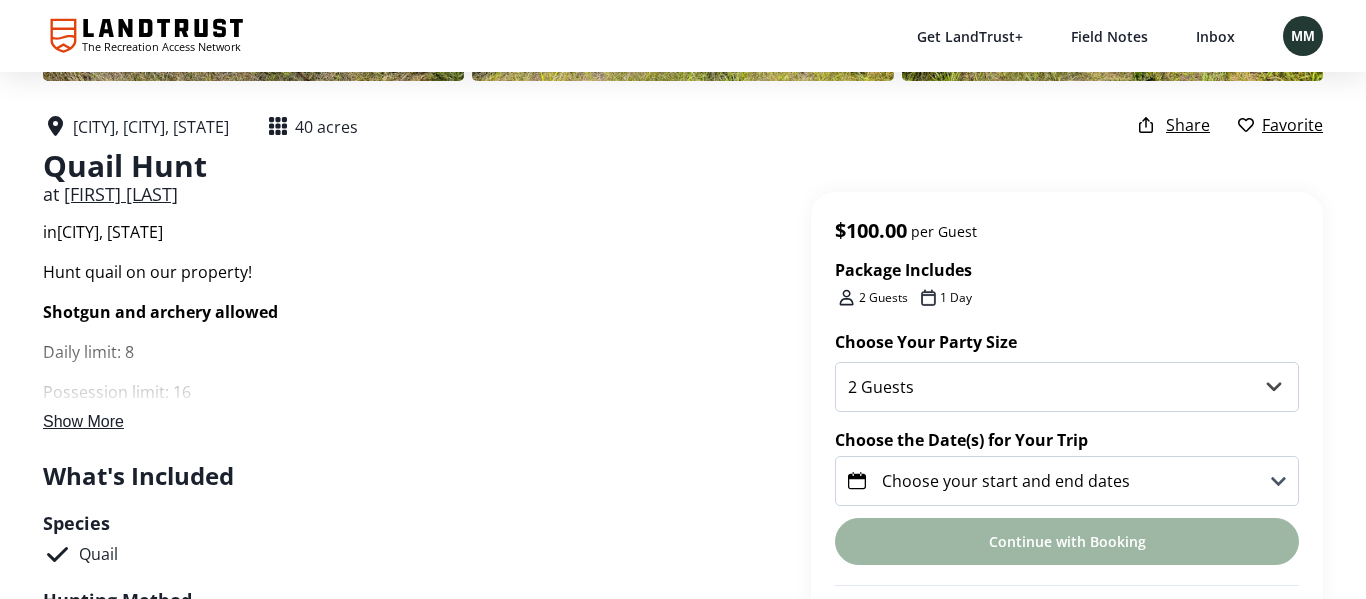 scroll, scrollTop: 331, scrollLeft: 0, axis: vertical 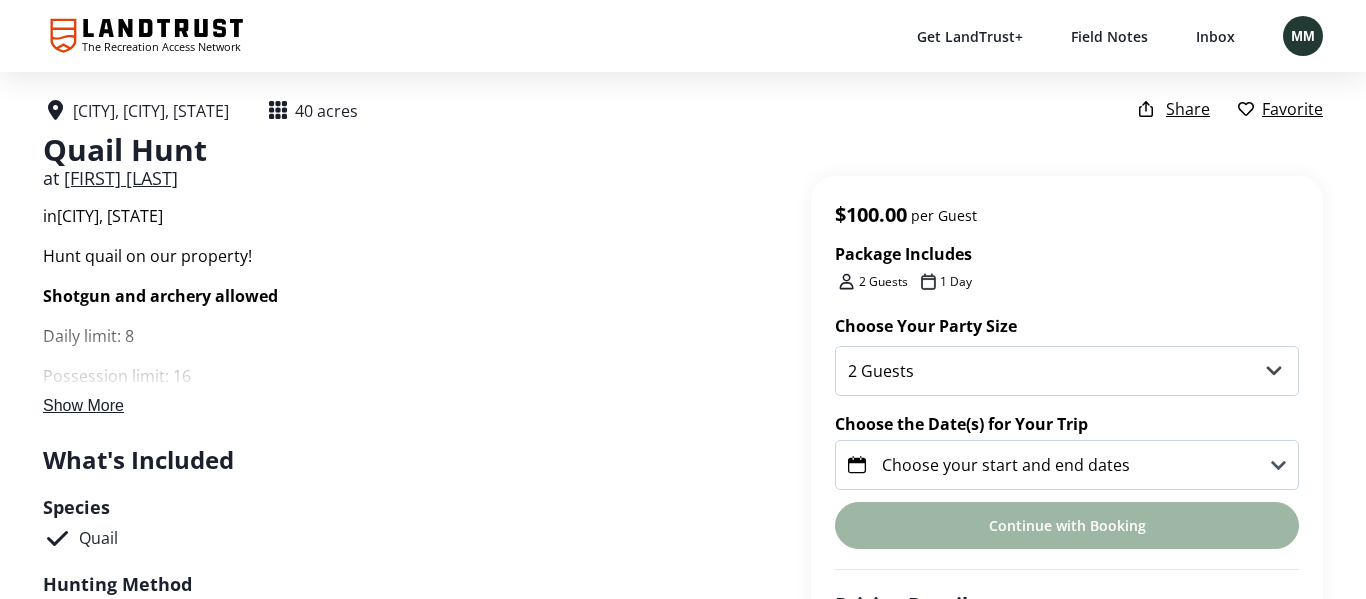 click on "Show More" at bounding box center [83, 405] 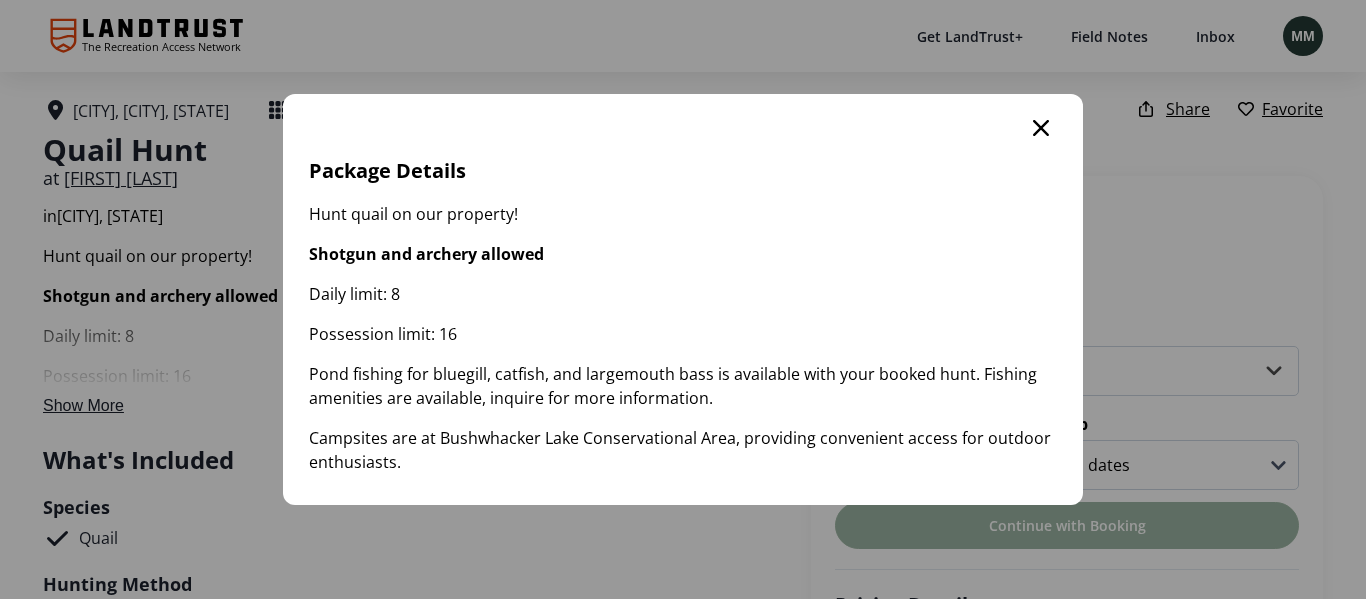 scroll, scrollTop: 0, scrollLeft: 0, axis: both 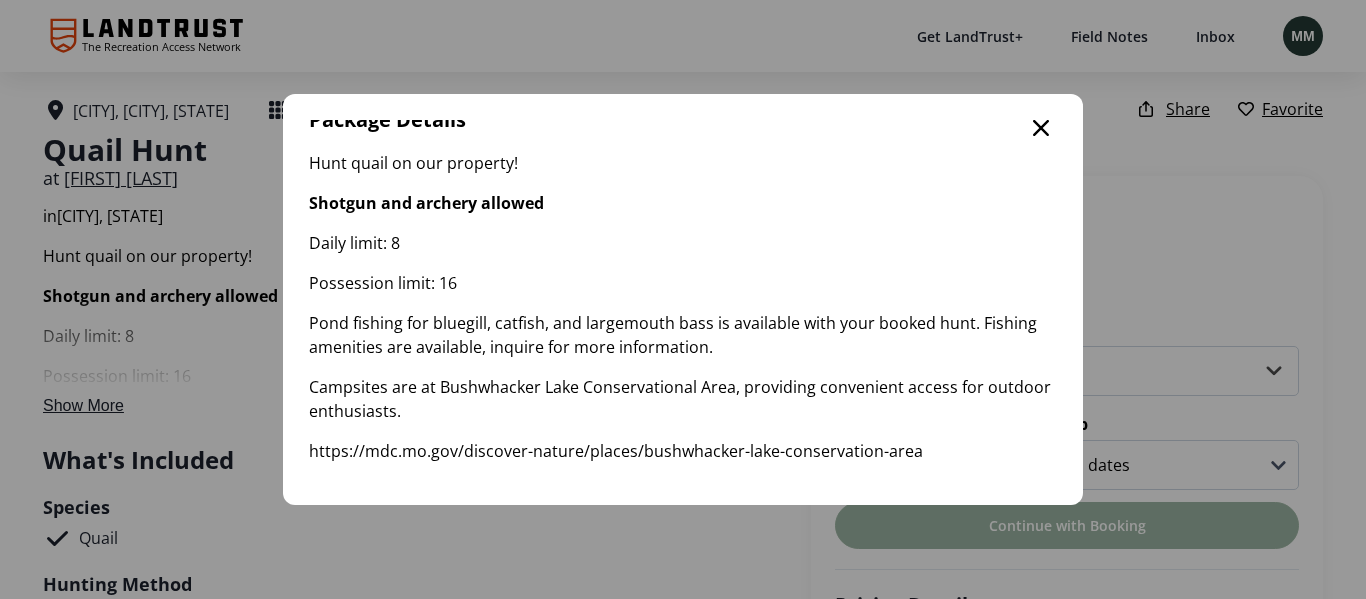 click at bounding box center (1041, 128) 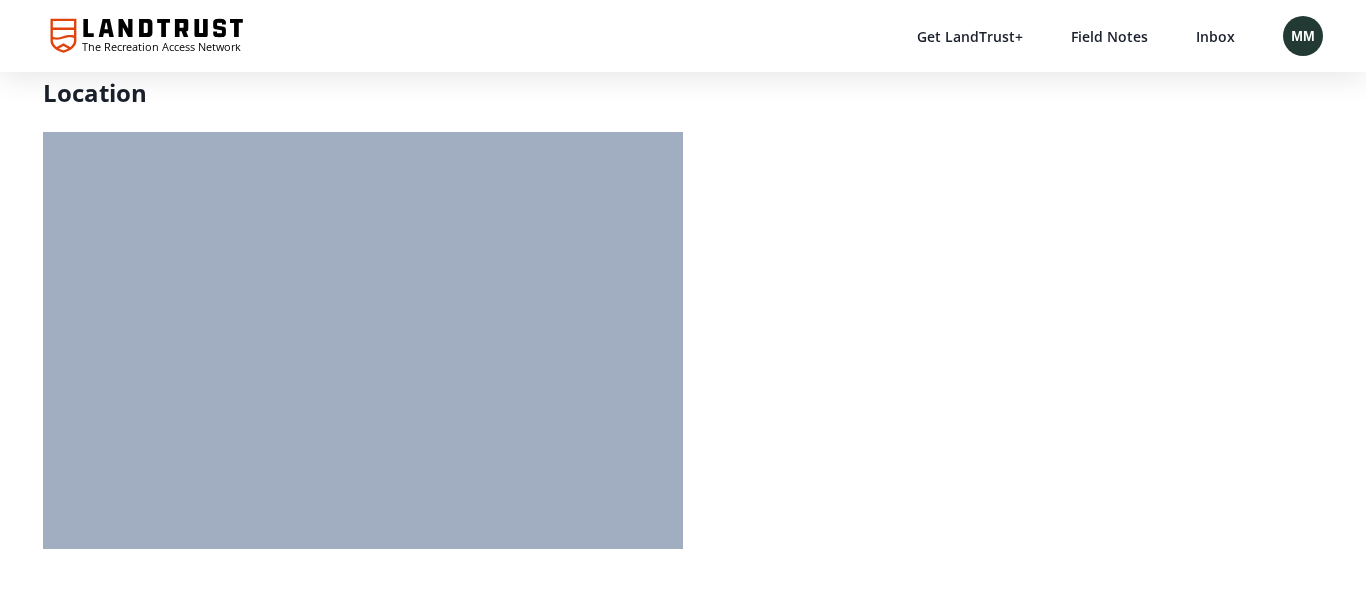 scroll, scrollTop: 3473, scrollLeft: 0, axis: vertical 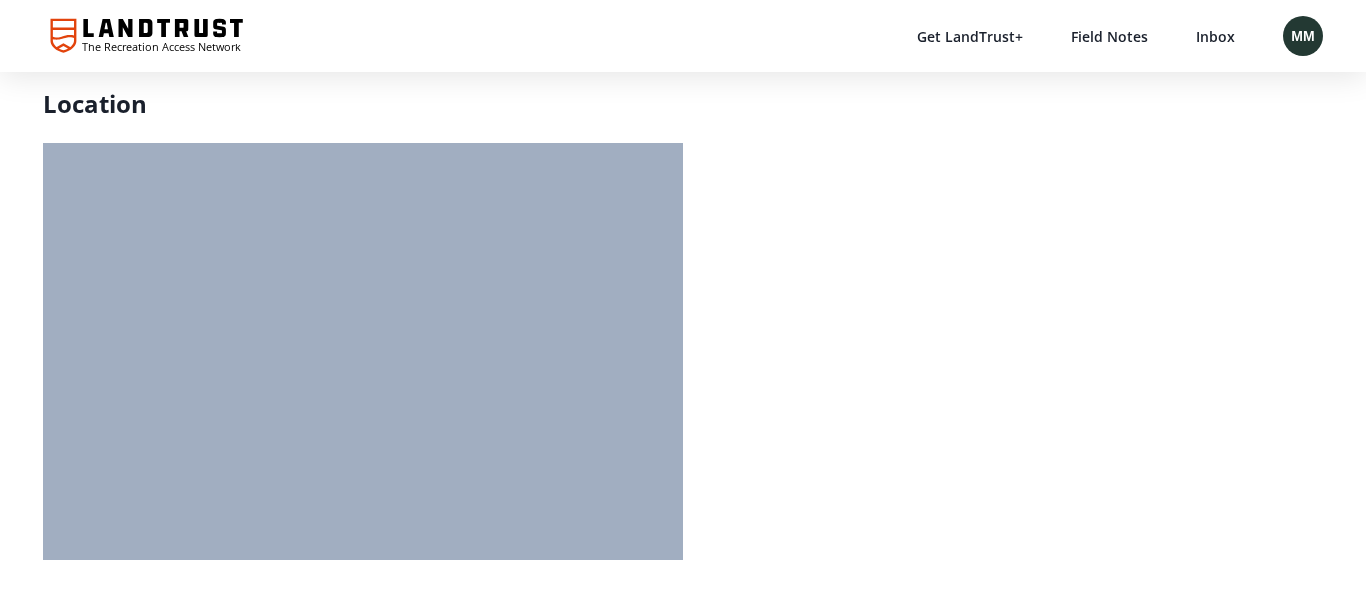 click at bounding box center (363, 156) 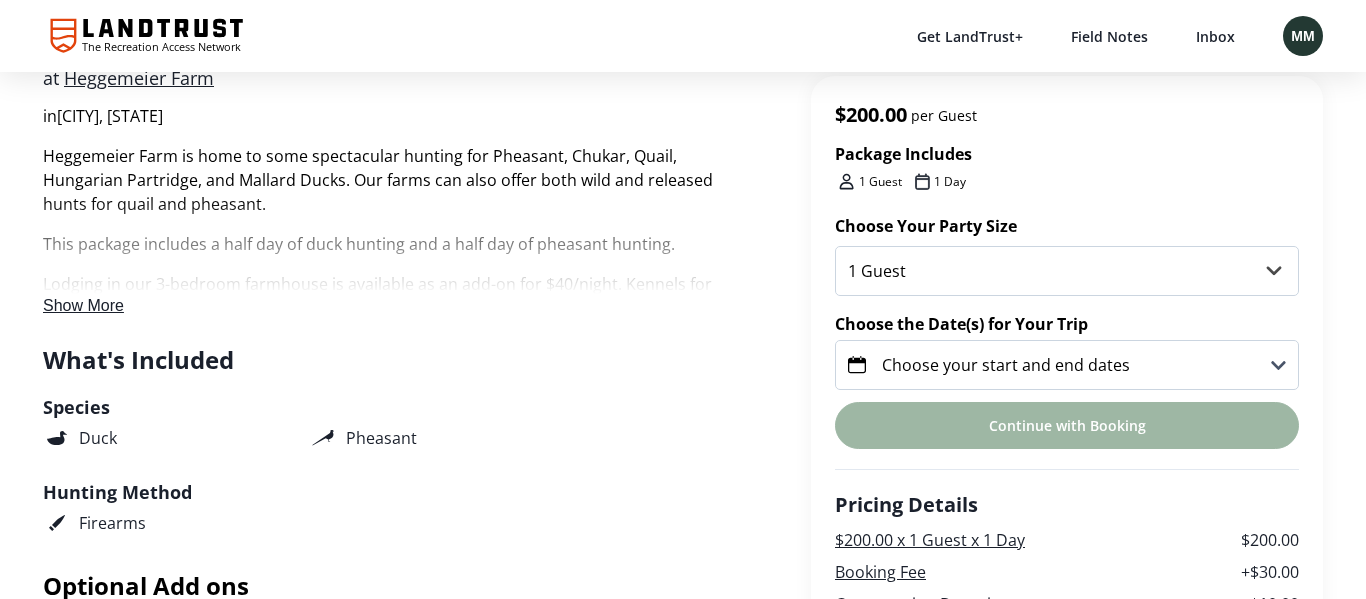 scroll, scrollTop: 445, scrollLeft: 0, axis: vertical 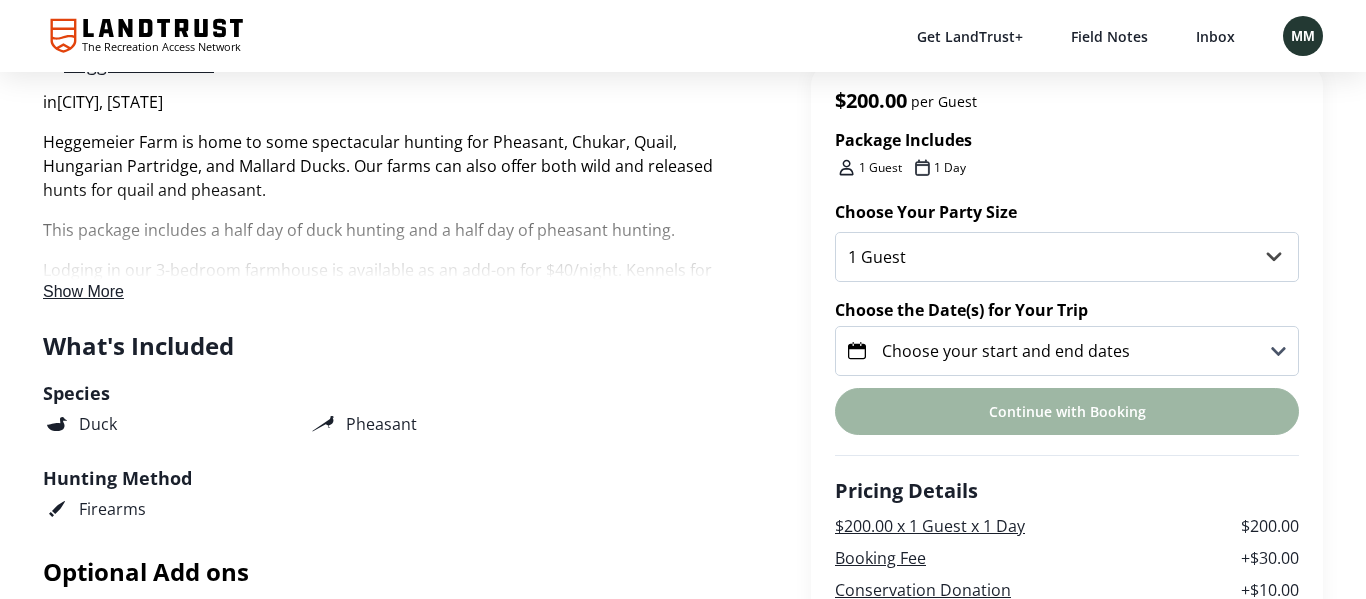 click on "Show More" at bounding box center (83, 291) 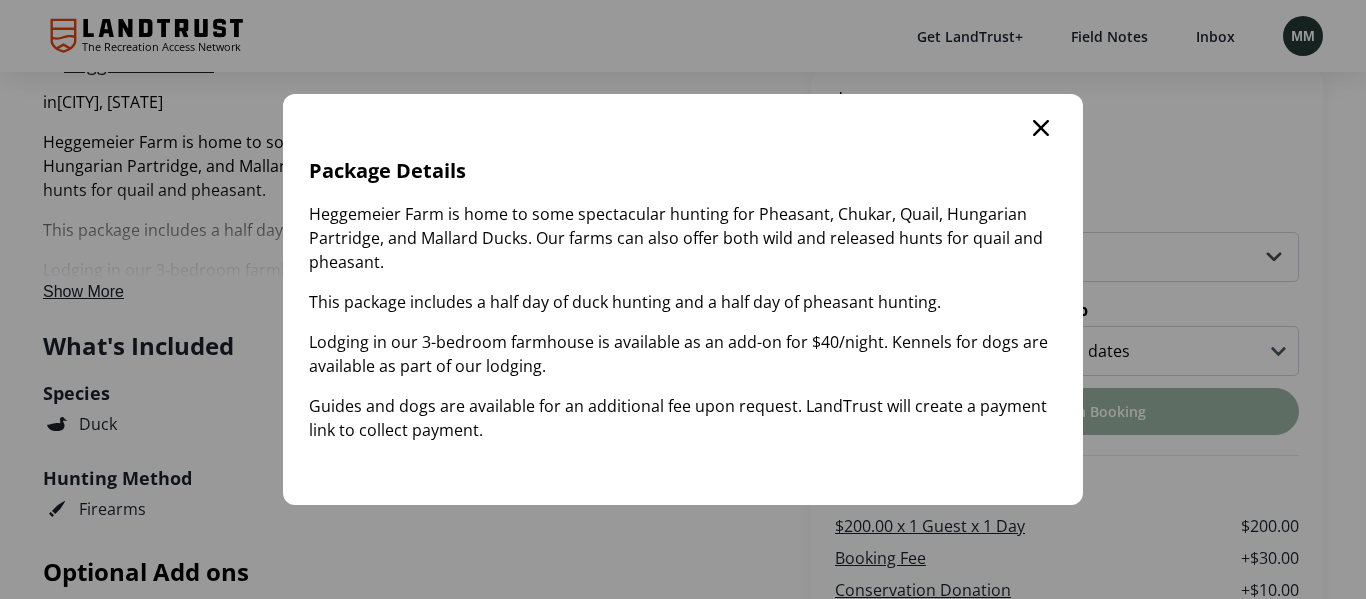 click 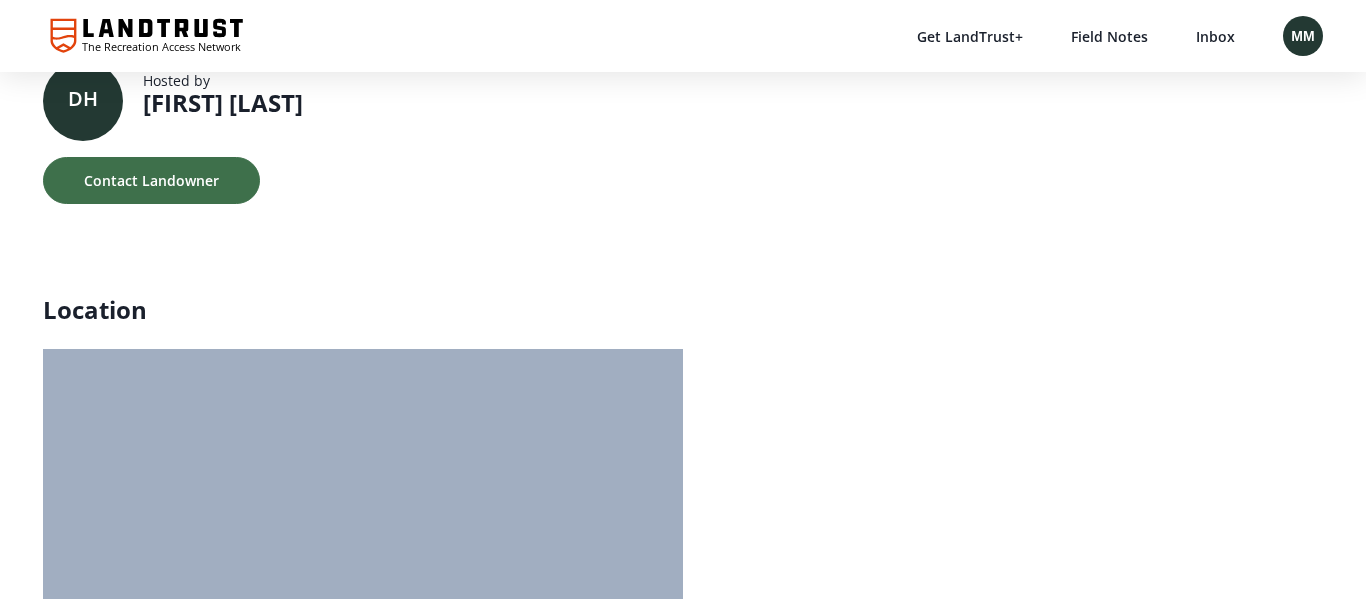 scroll, scrollTop: 3379, scrollLeft: 0, axis: vertical 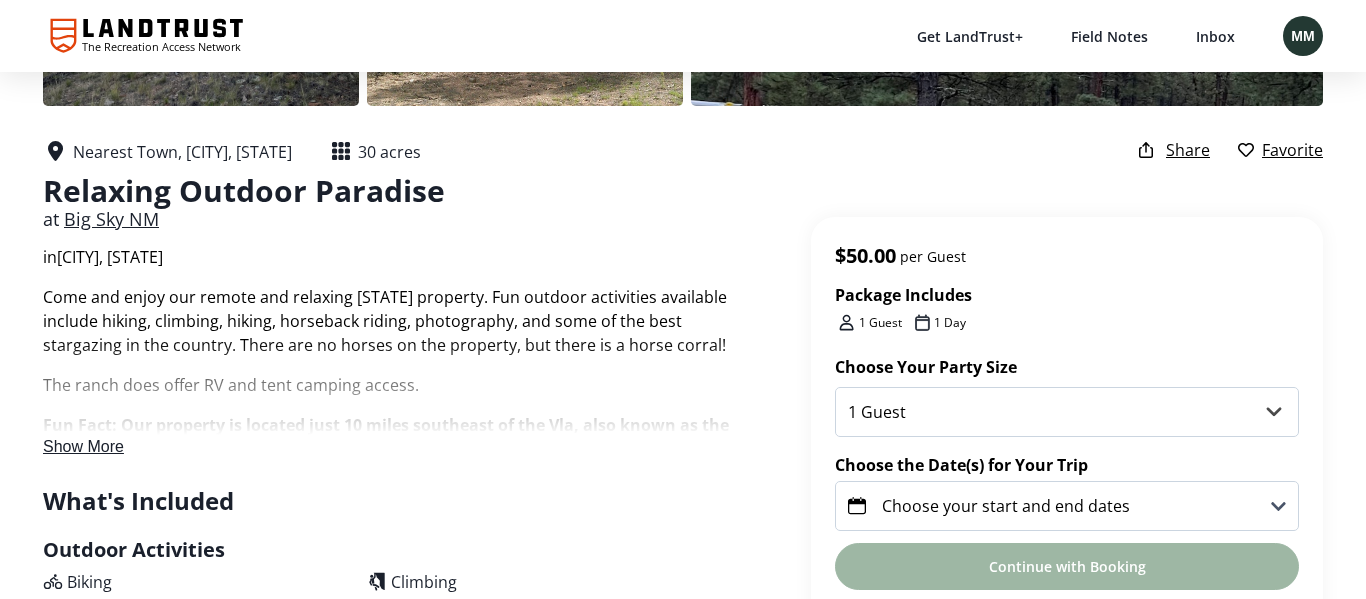 click on "Show More" at bounding box center [83, 446] 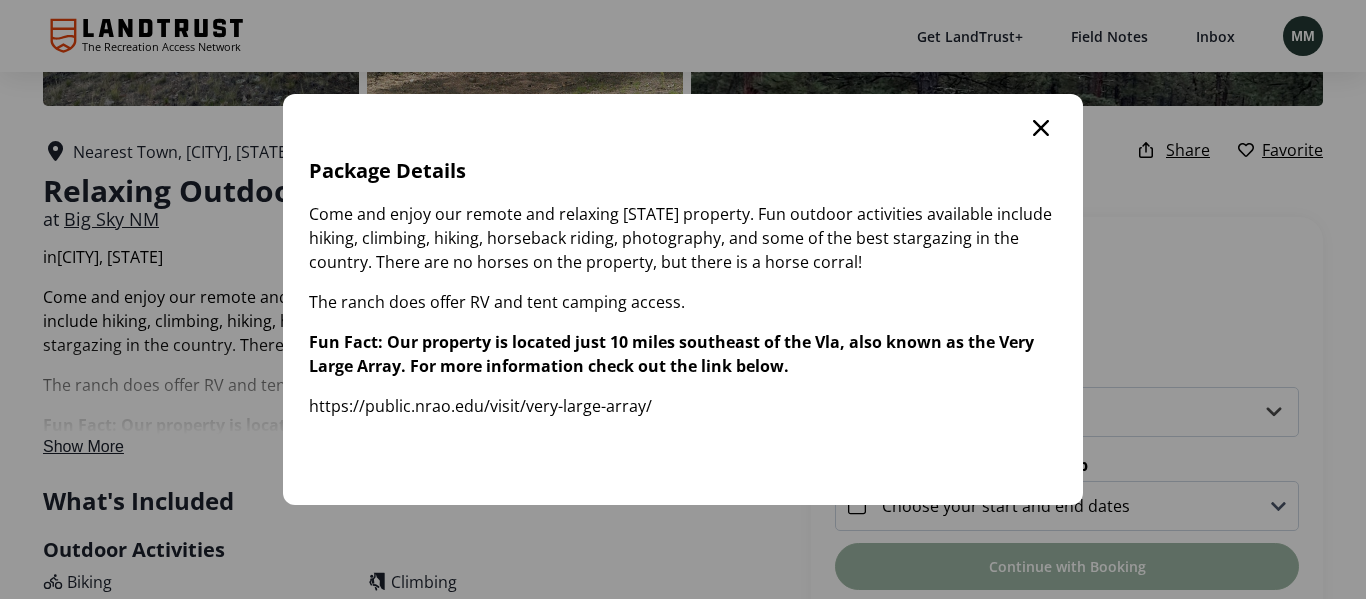 click on "Package Details Come and enjoy our remote and relaxing [STATE] property. Fun outdoor activities available include hiking, climbing, hiking, horseback riding, photography, and some of the best stargazing in the country. There are no horses on the property, but there is a horse corral!
The ranch does offer RV and tent camping access.
Fun Fact: Our property is located just 10 miles southeast of the Vla, also known as the Very Large Array. For more information check out the link below.
https://public.nrao.edu/visit/very-large-array/" at bounding box center (683, 299) 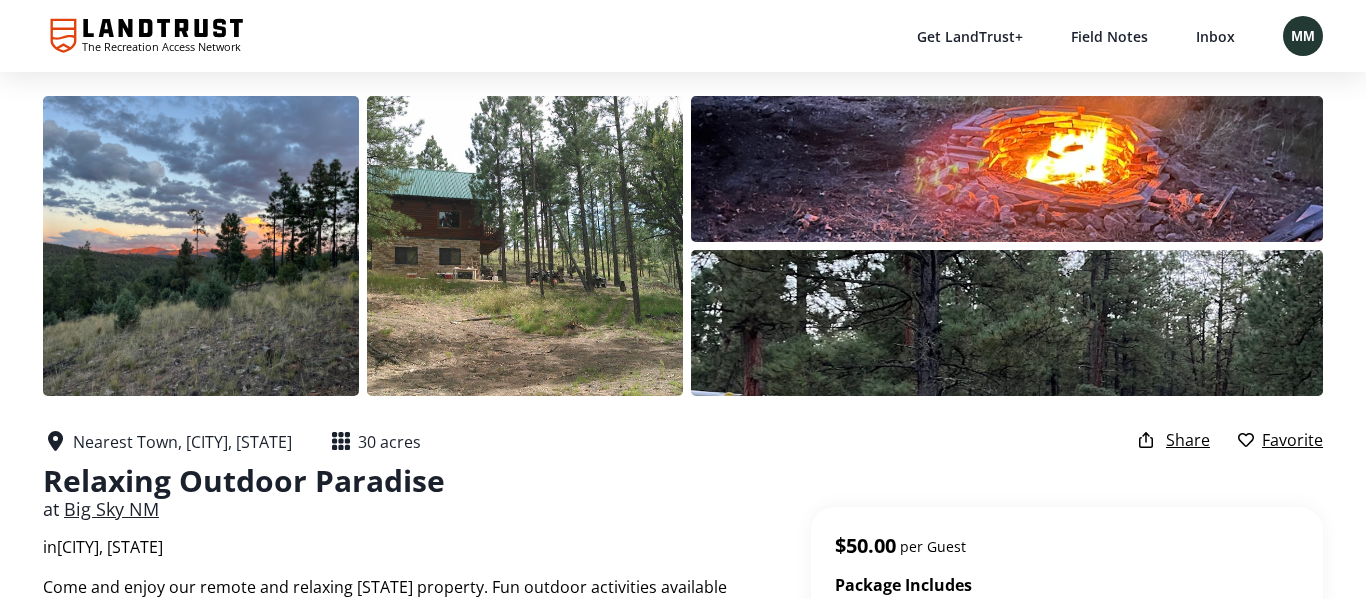 scroll, scrollTop: 290, scrollLeft: 0, axis: vertical 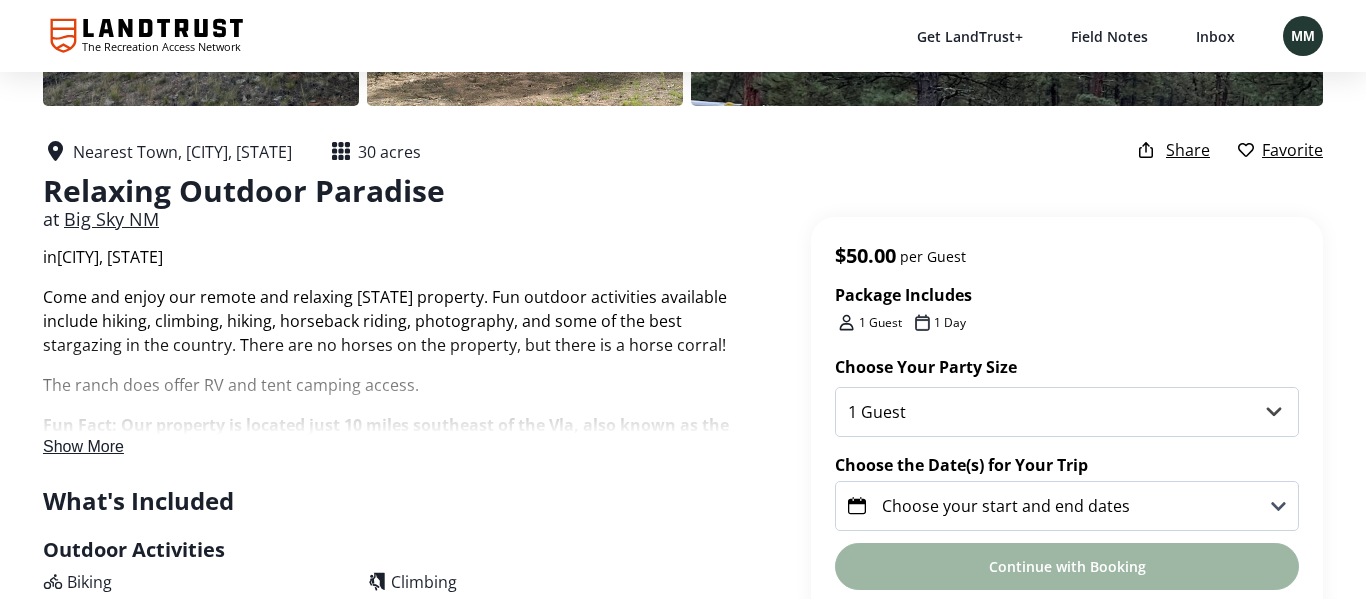 click on "Show More" at bounding box center [83, 446] 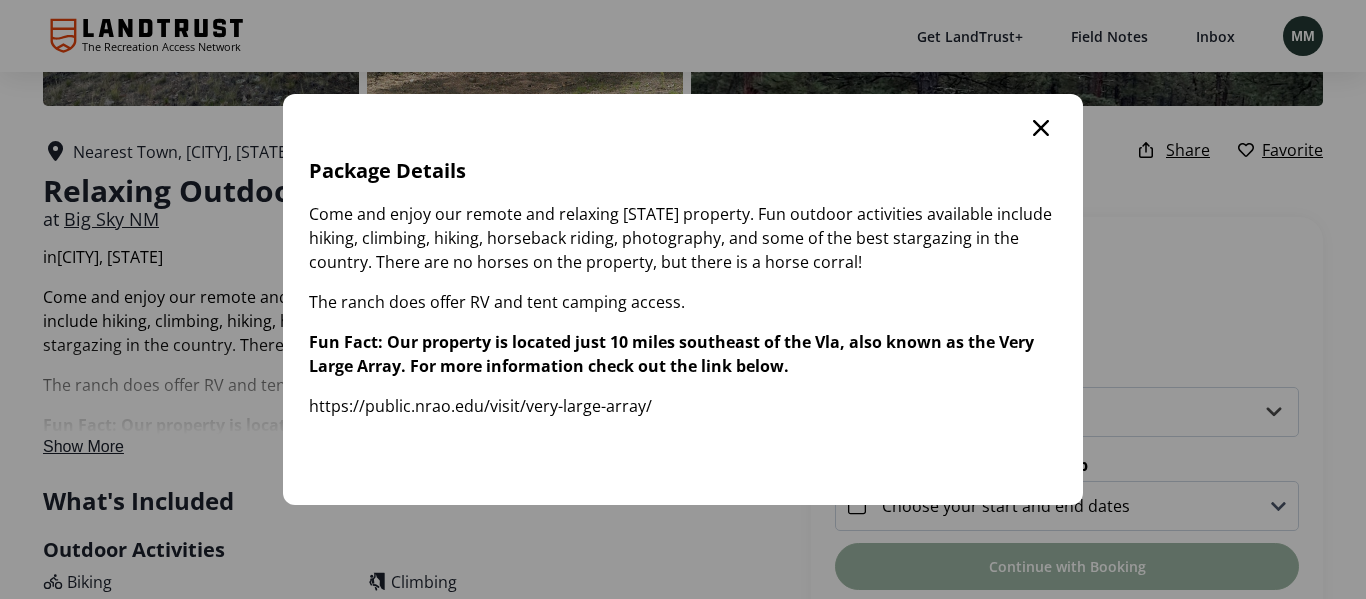 scroll, scrollTop: 0, scrollLeft: 0, axis: both 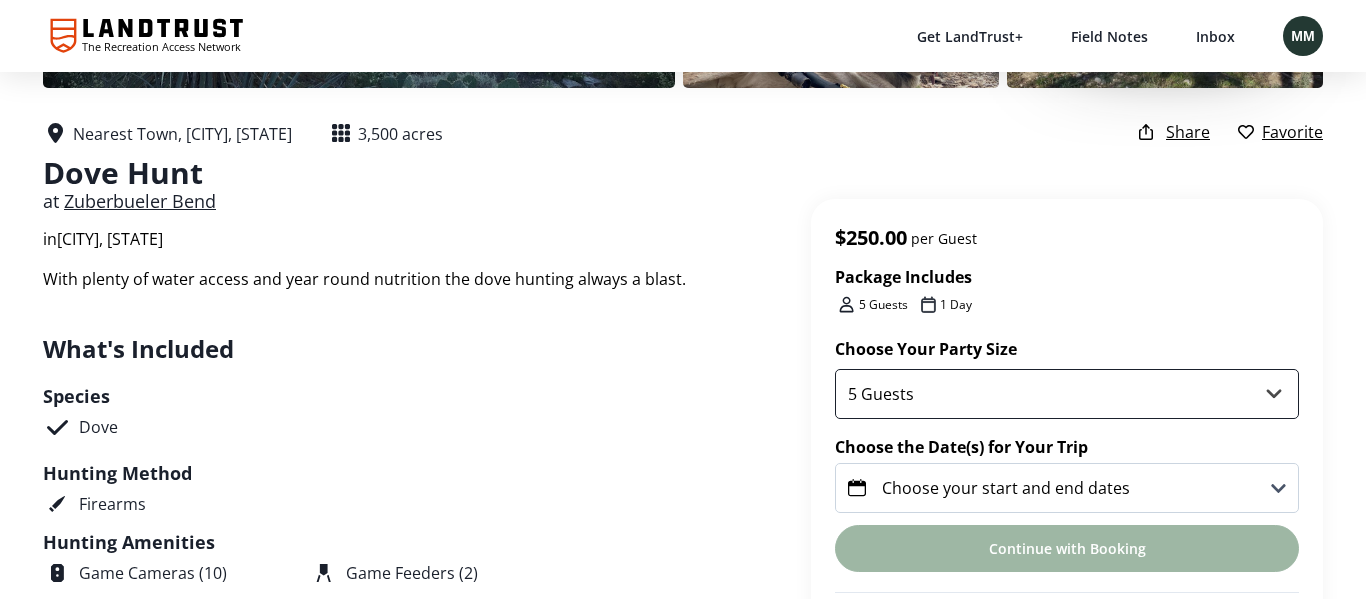 click on "5  Guests" at bounding box center [1067, 394] 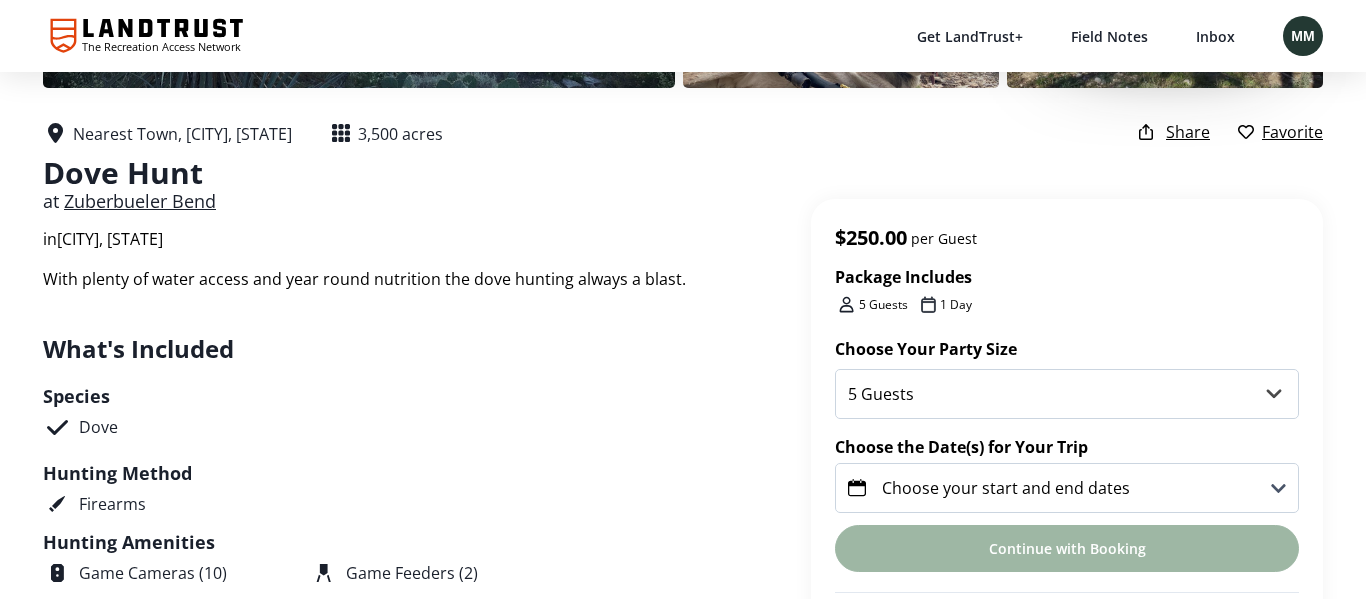 click on "5 Guests 1 Day" at bounding box center [1067, 305] 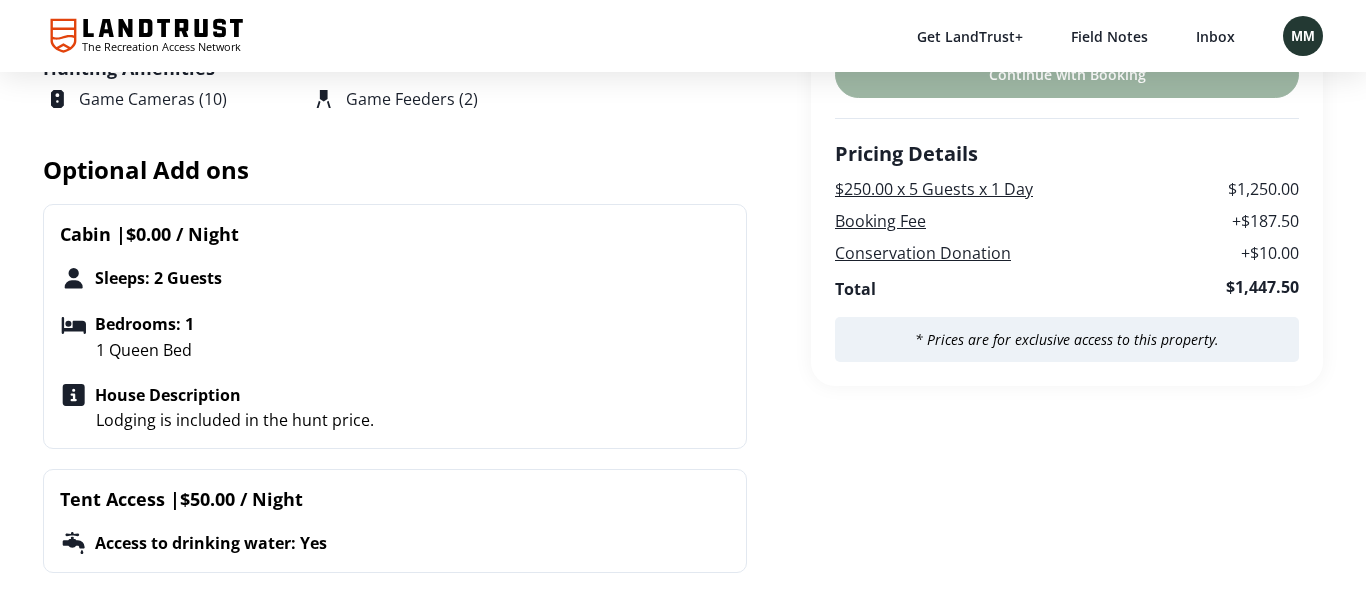 scroll, scrollTop: 185, scrollLeft: 0, axis: vertical 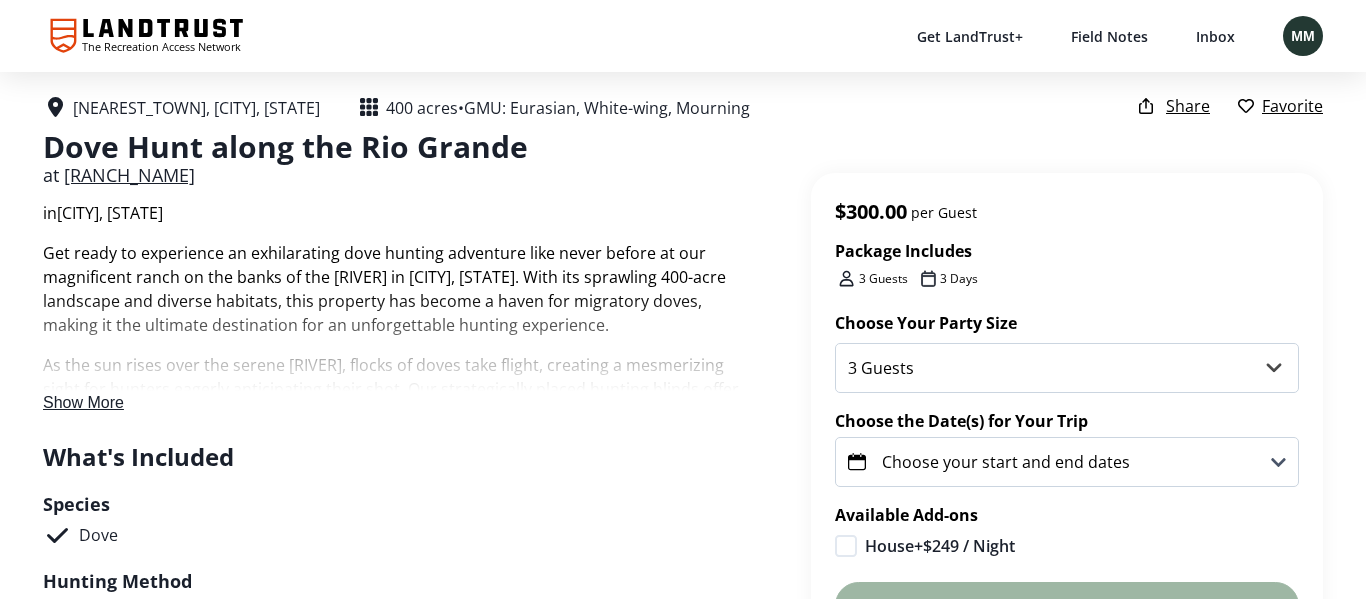 click on "Show More" at bounding box center (83, 402) 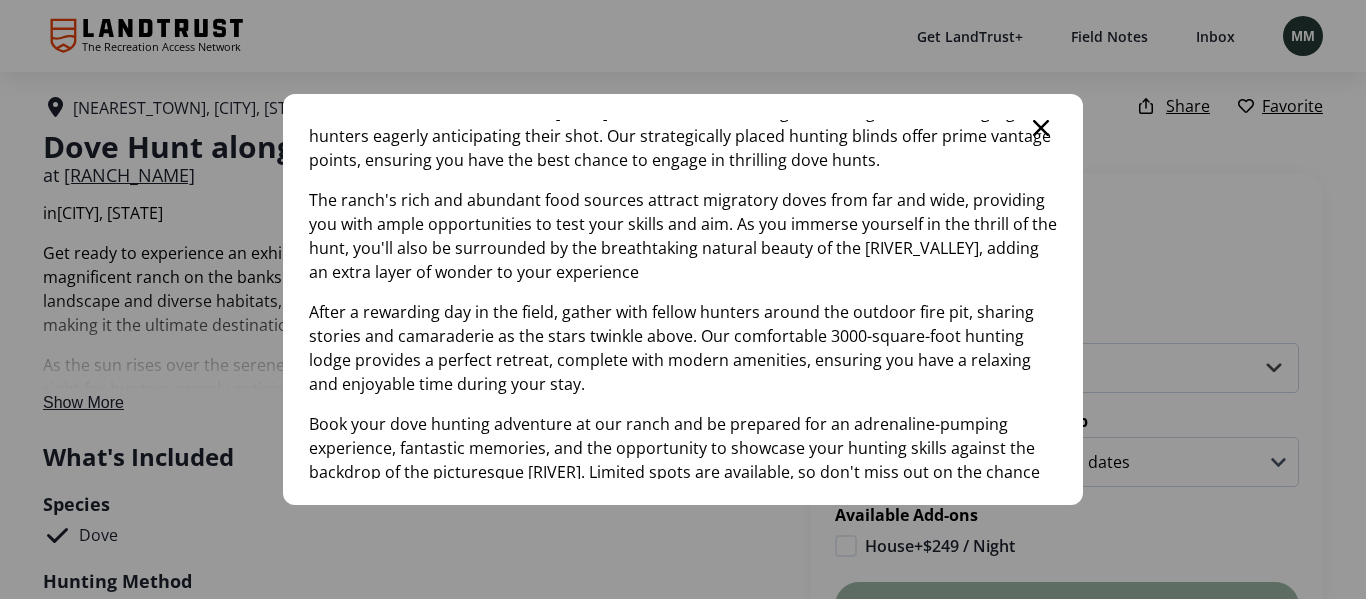 scroll, scrollTop: 217, scrollLeft: 0, axis: vertical 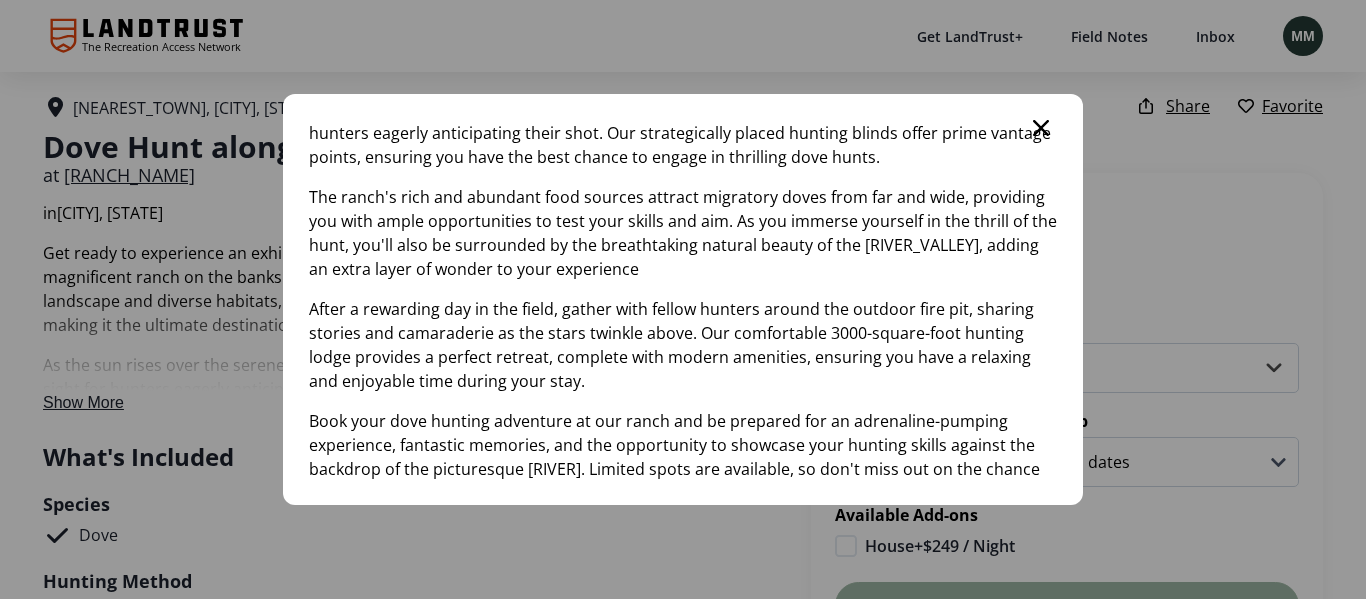 click 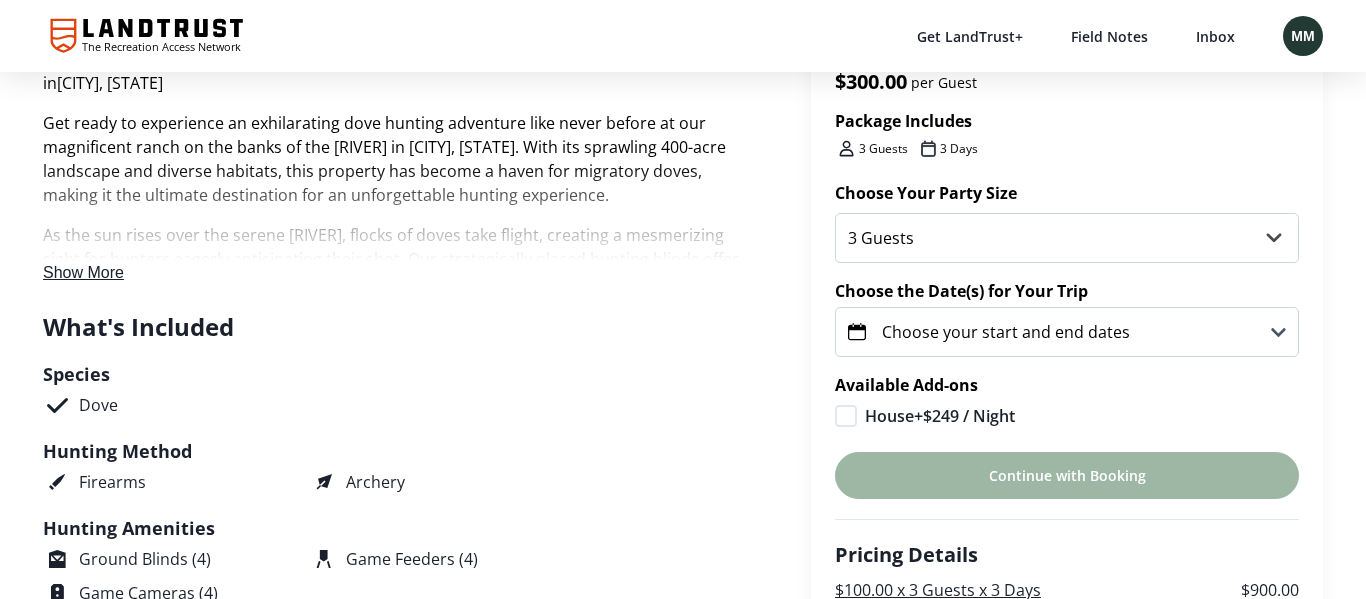 scroll, scrollTop: 465, scrollLeft: 0, axis: vertical 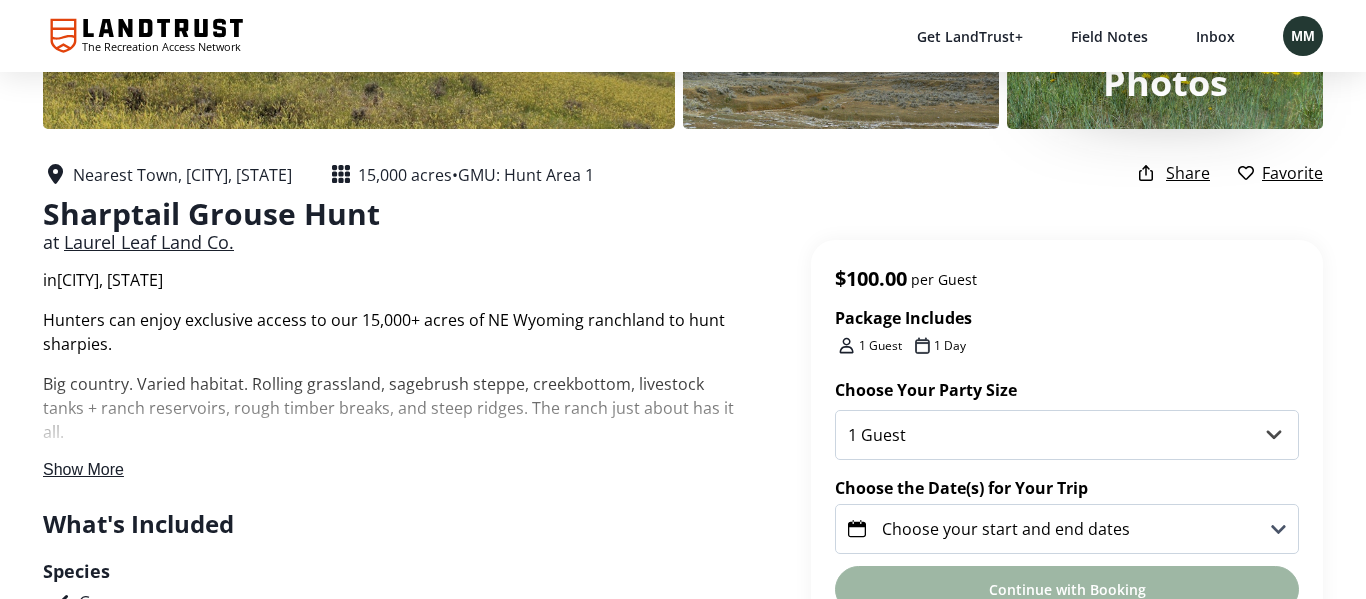 click on "Show More" at bounding box center (83, 469) 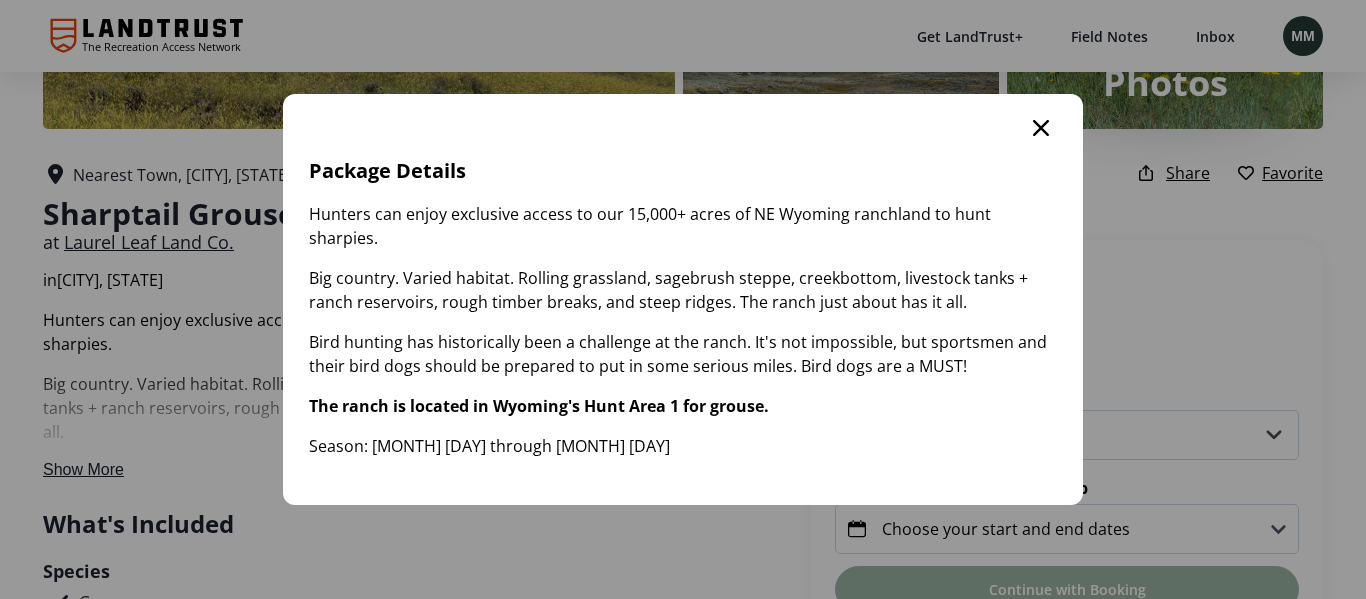 scroll, scrollTop: 0, scrollLeft: 0, axis: both 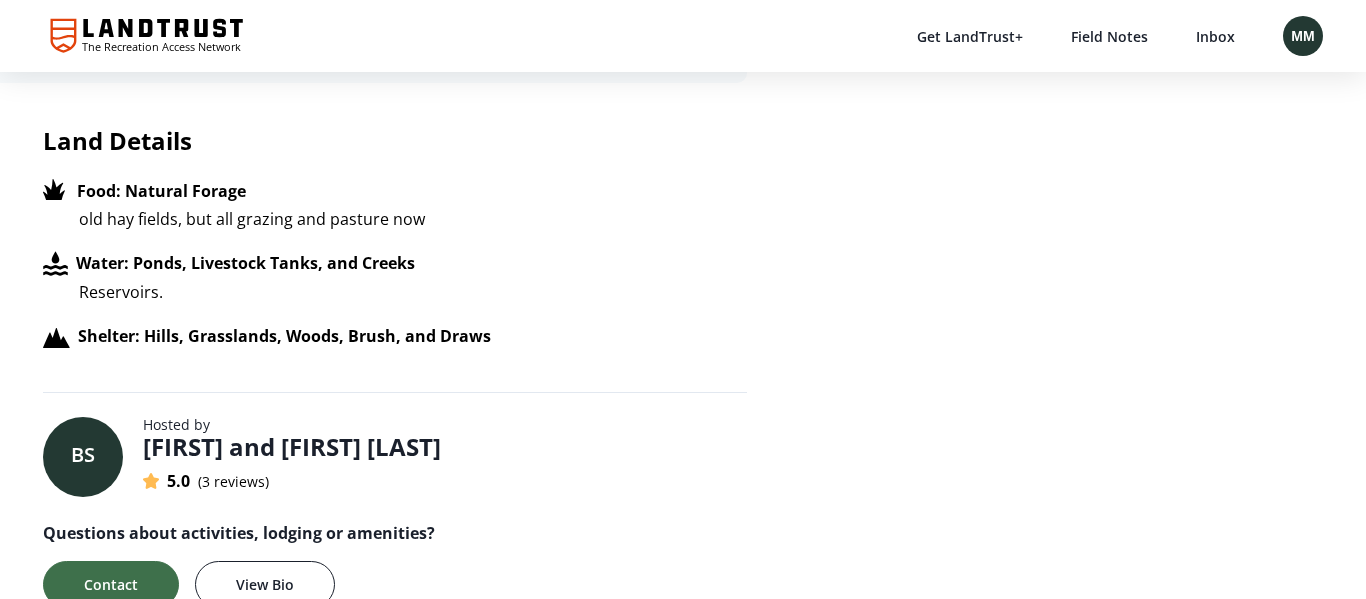 click on "Brian and Stasi S" at bounding box center (292, 447) 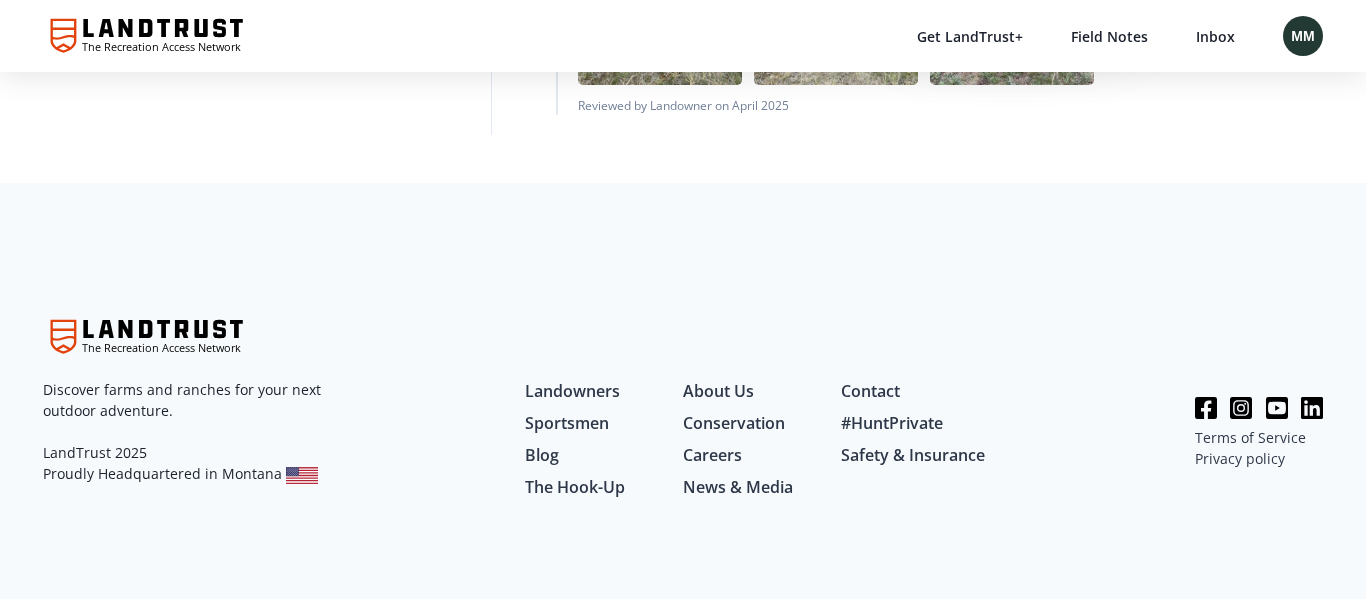 scroll, scrollTop: 4279, scrollLeft: 0, axis: vertical 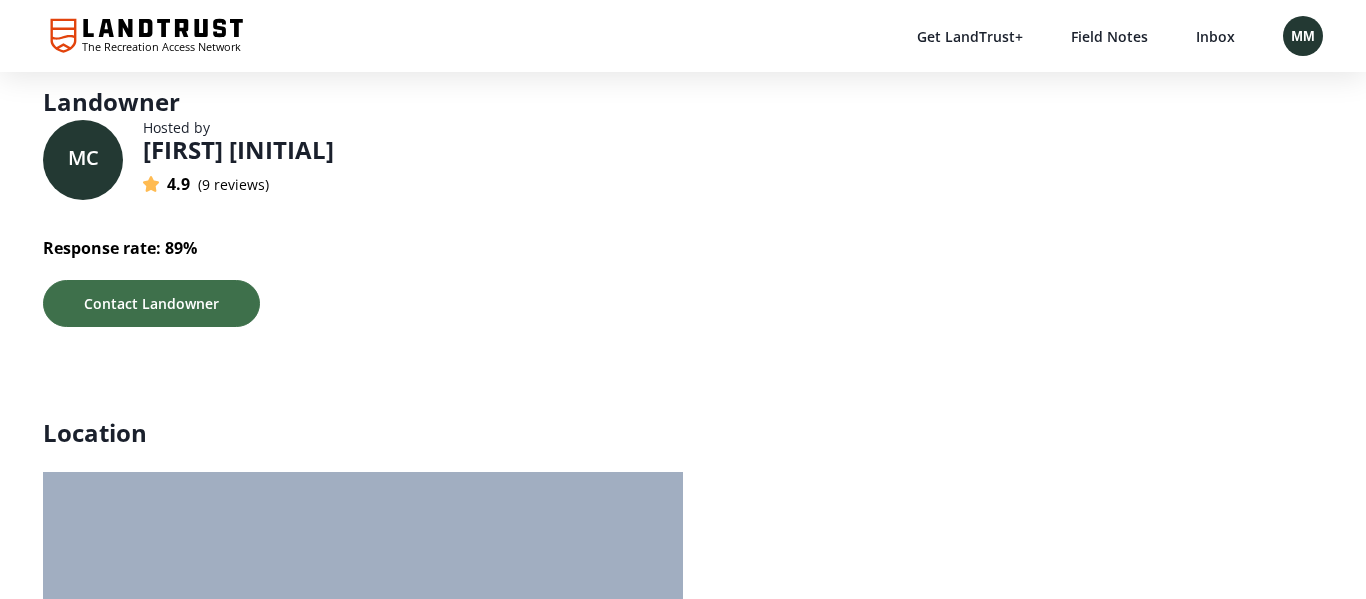 click on "[FIRST] [INITIAL]" at bounding box center [238, 150] 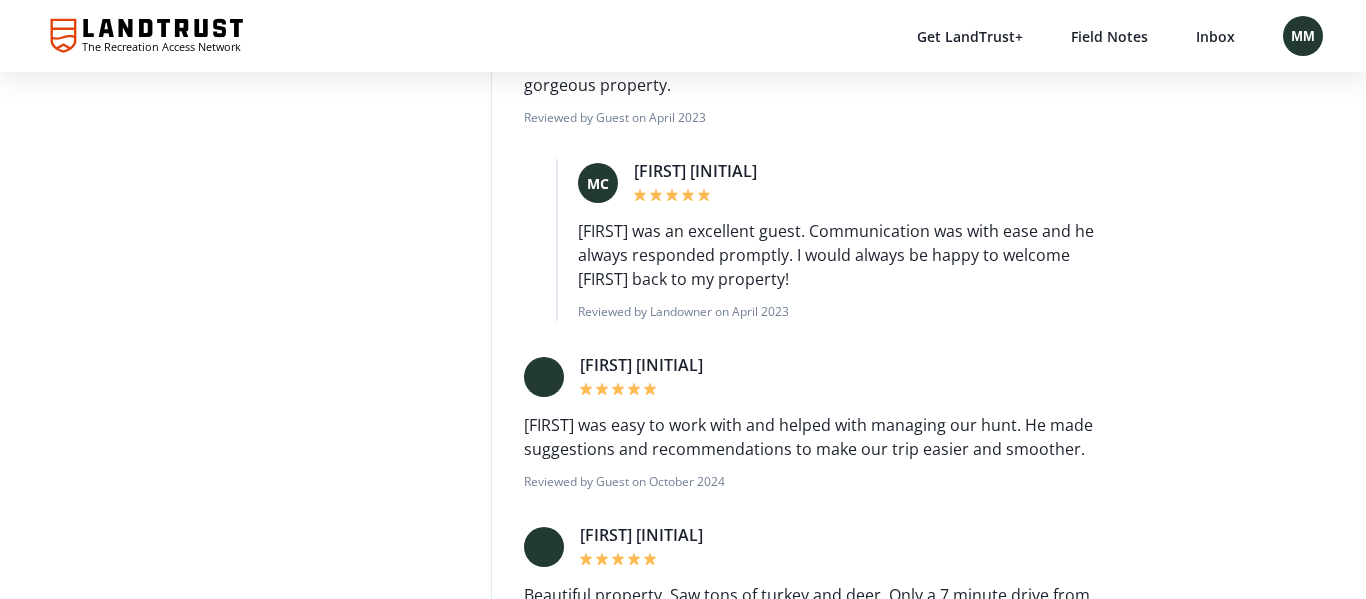 scroll, scrollTop: 3750, scrollLeft: 0, axis: vertical 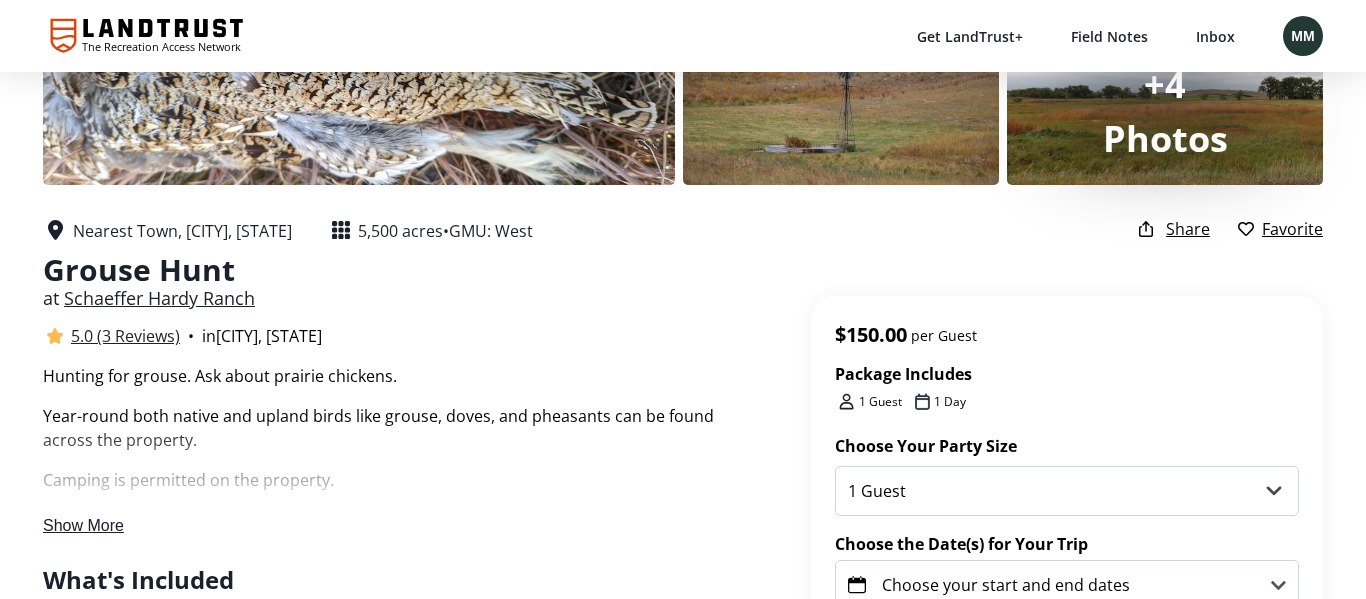 click on "Show More" at bounding box center (83, 525) 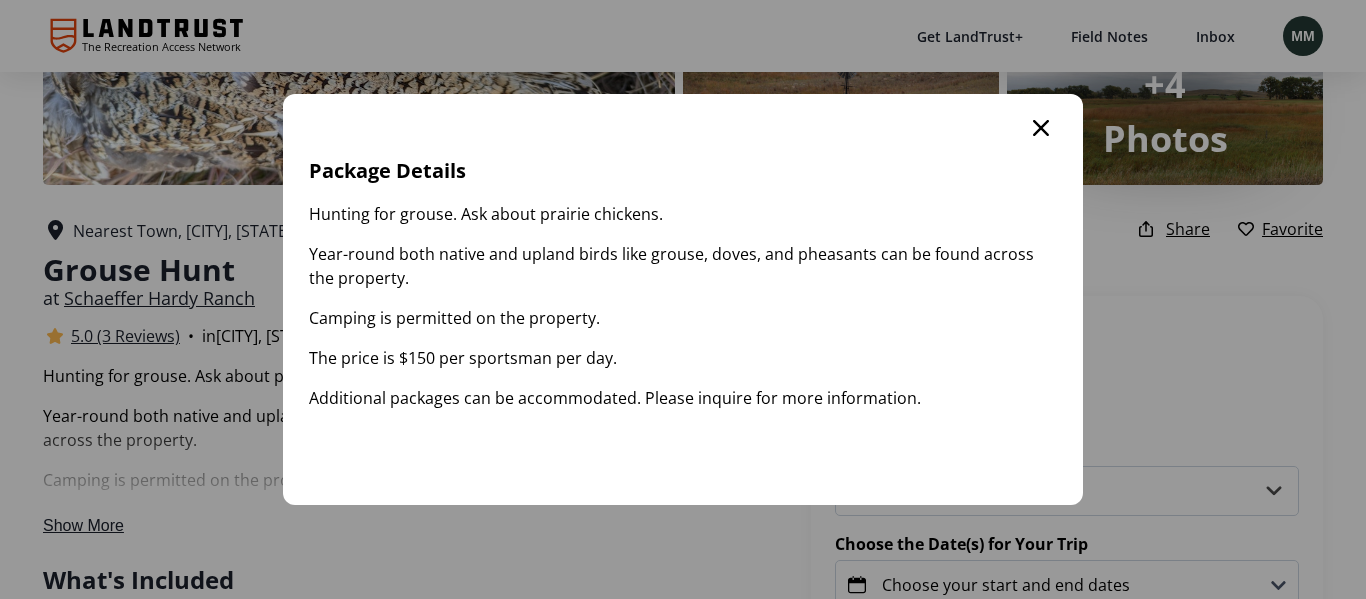scroll, scrollTop: 0, scrollLeft: 0, axis: both 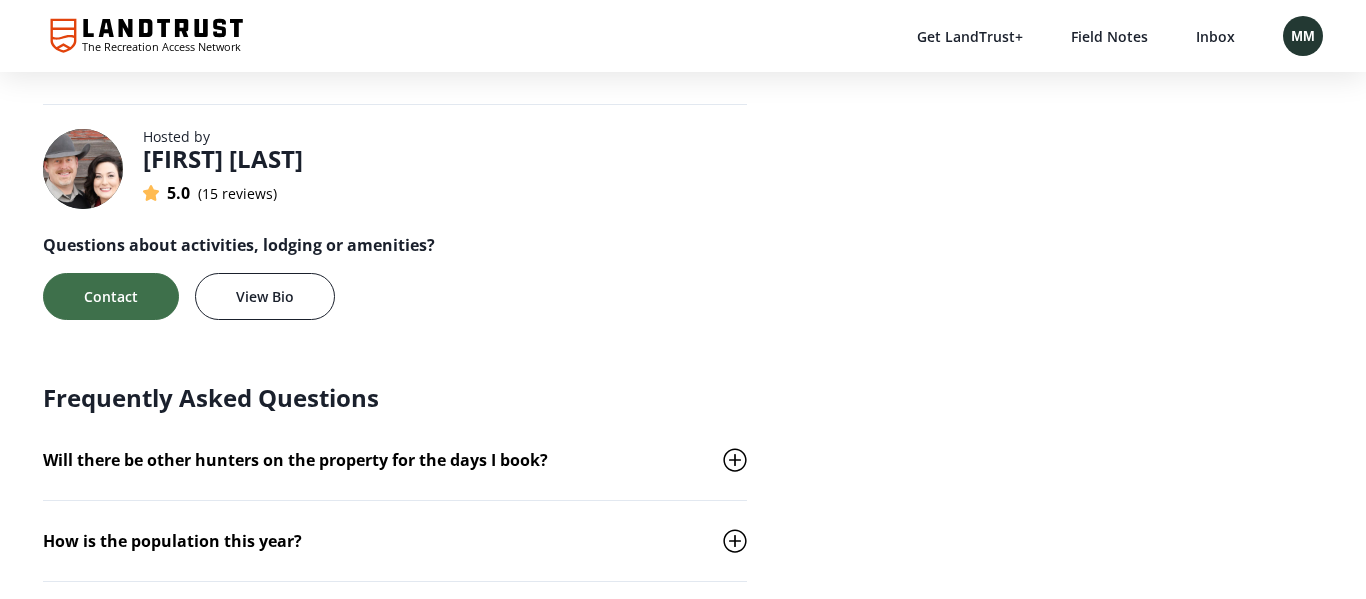 click on "Orrin S" at bounding box center [223, 159] 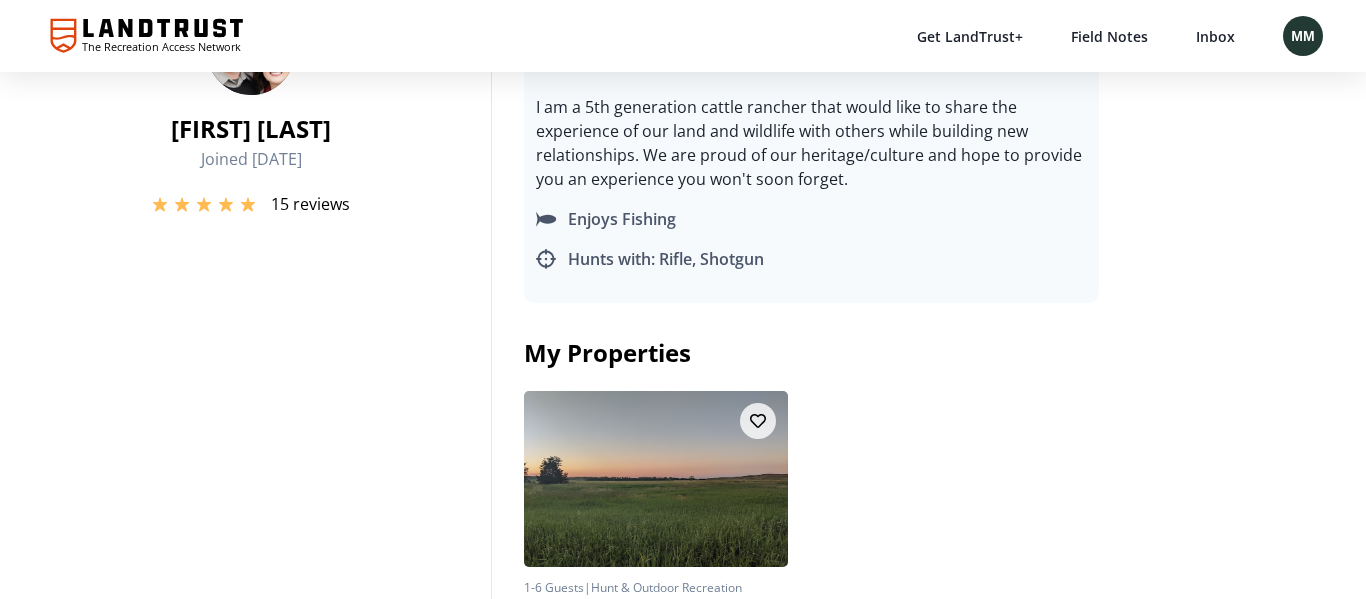 scroll, scrollTop: 0, scrollLeft: 0, axis: both 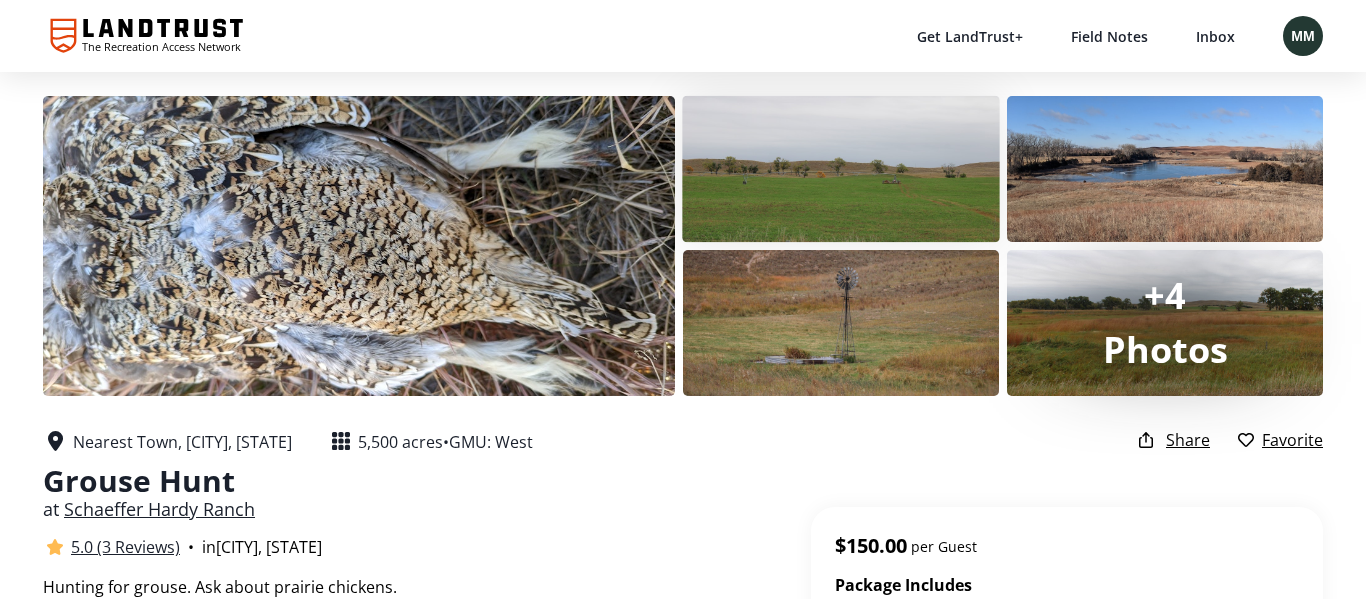 click at bounding box center (841, 169) 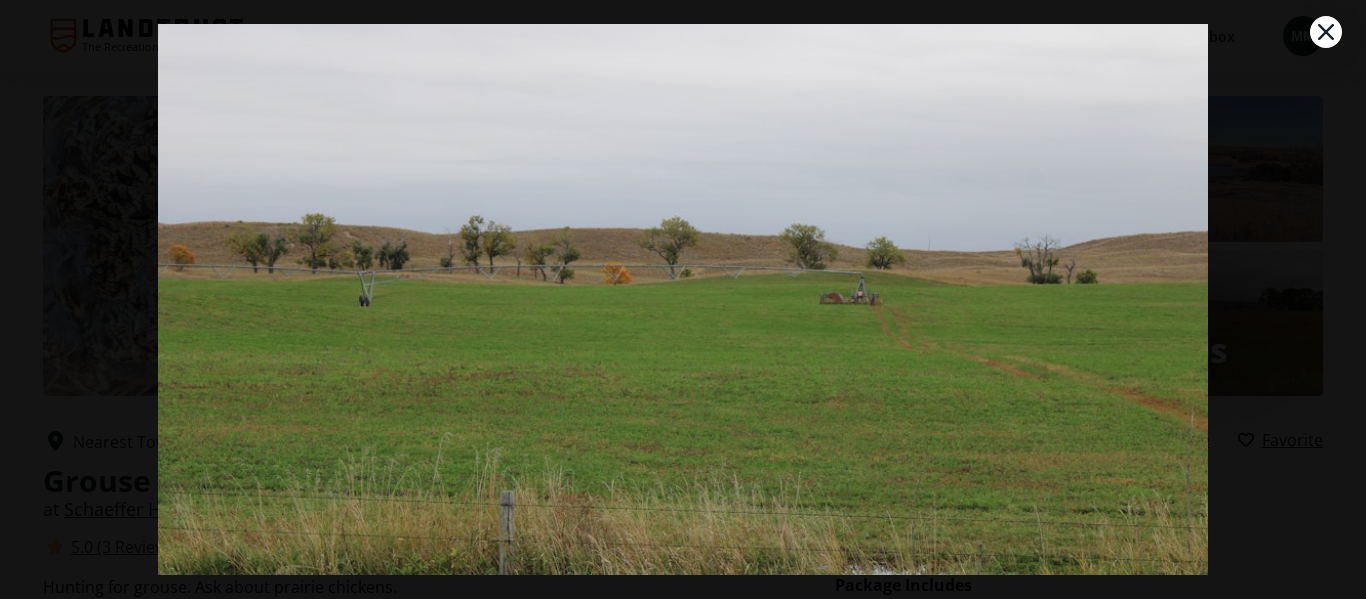 click 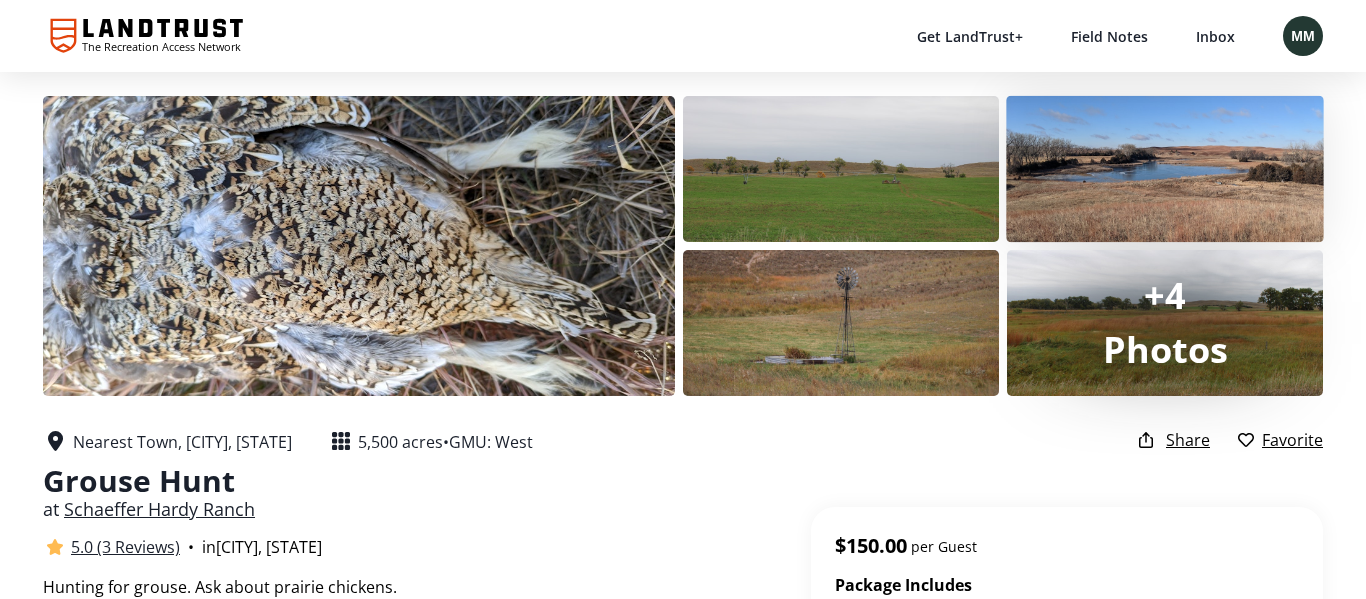 click at bounding box center [1165, 169] 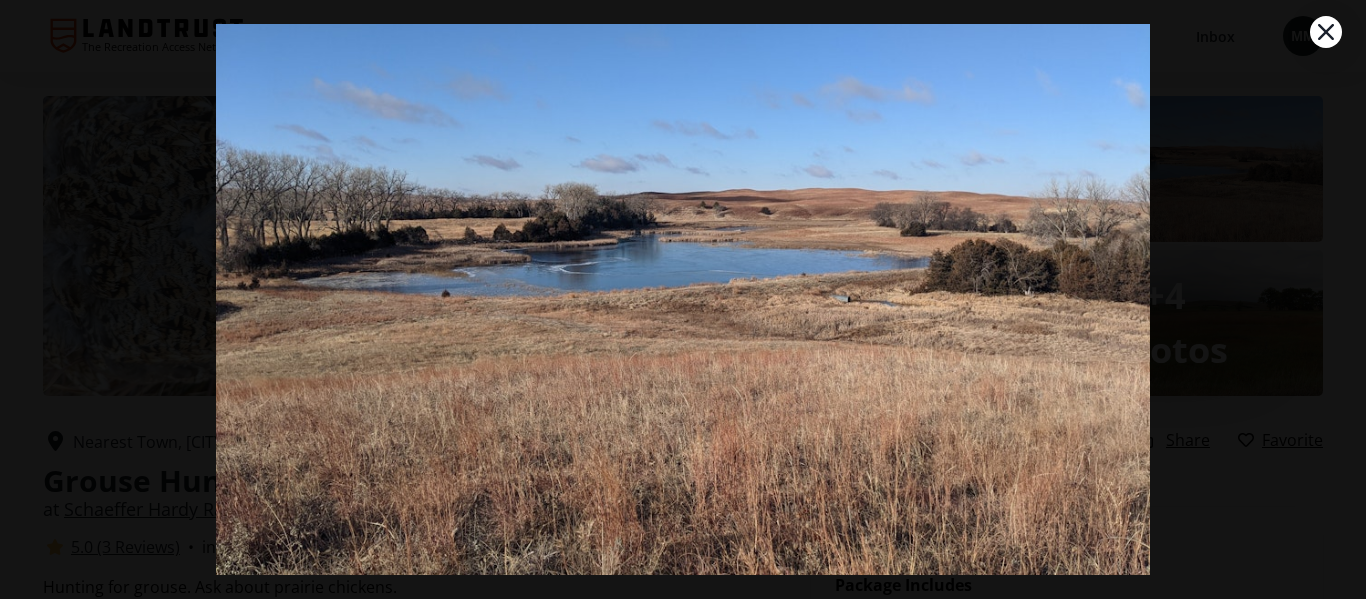 click 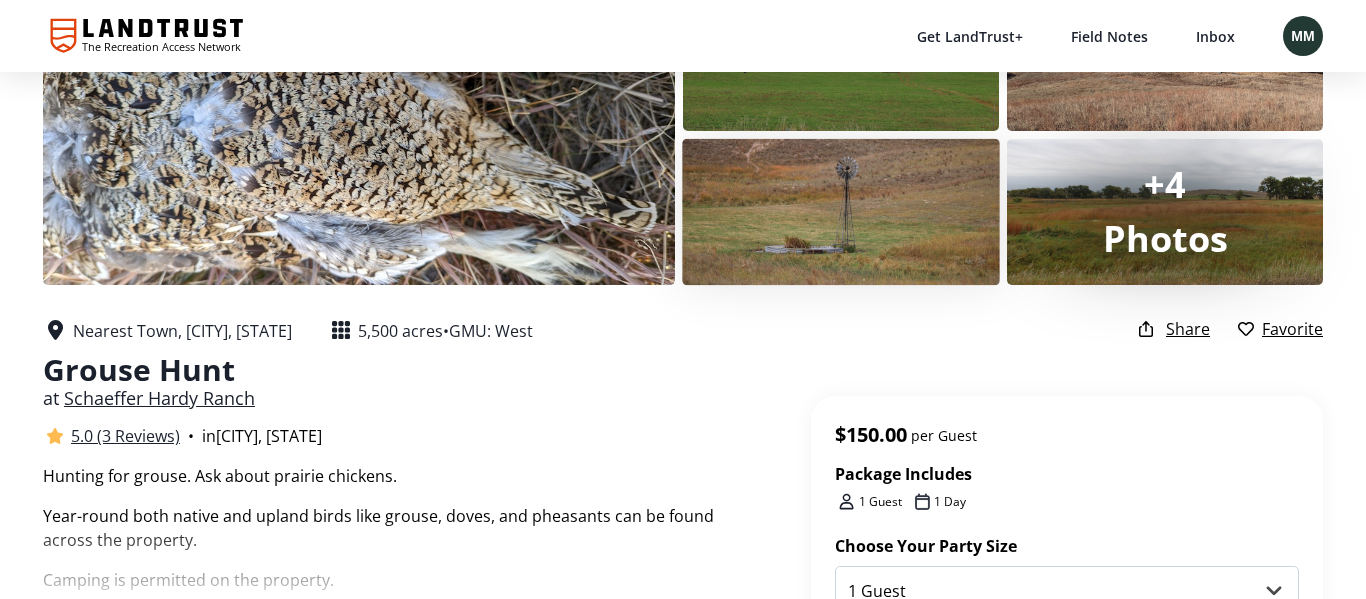 scroll, scrollTop: 114, scrollLeft: 0, axis: vertical 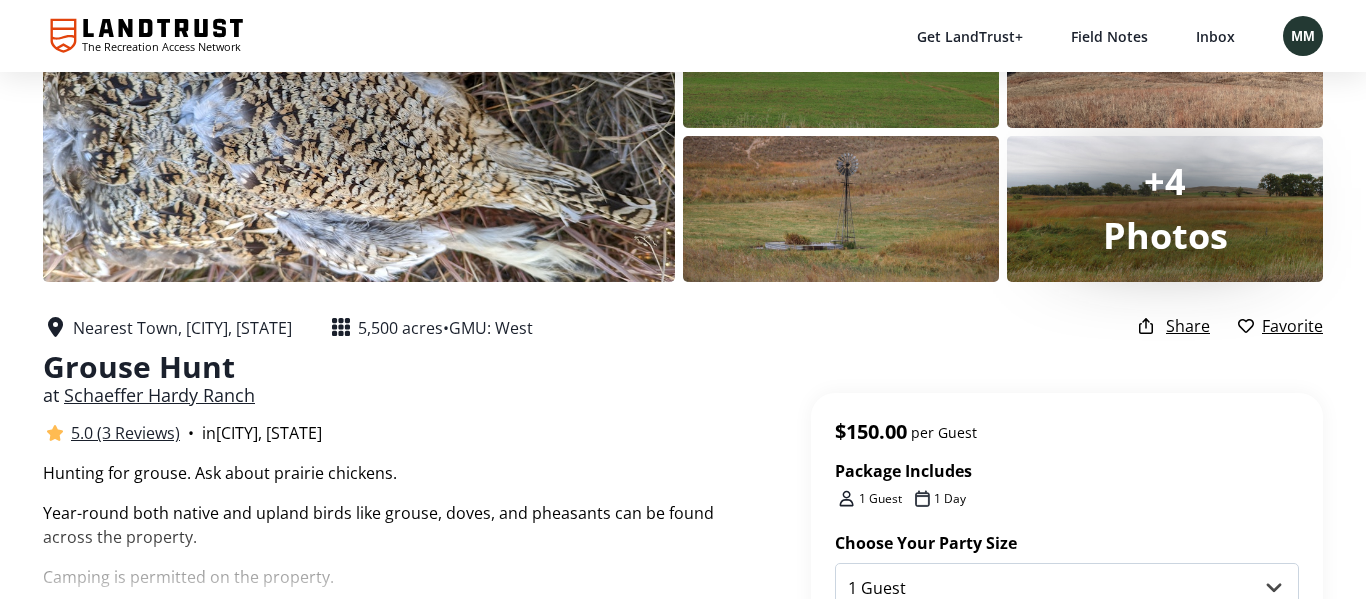 click on "Photos" at bounding box center (1165, 235) 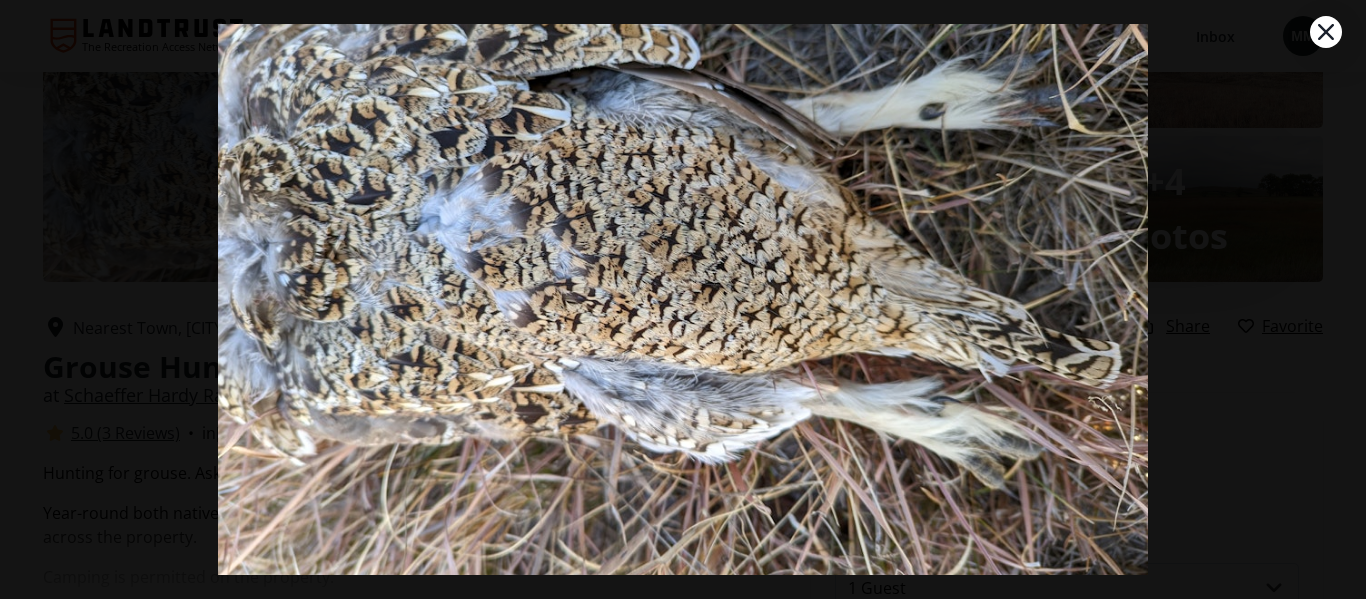 click at bounding box center [1326, 32] 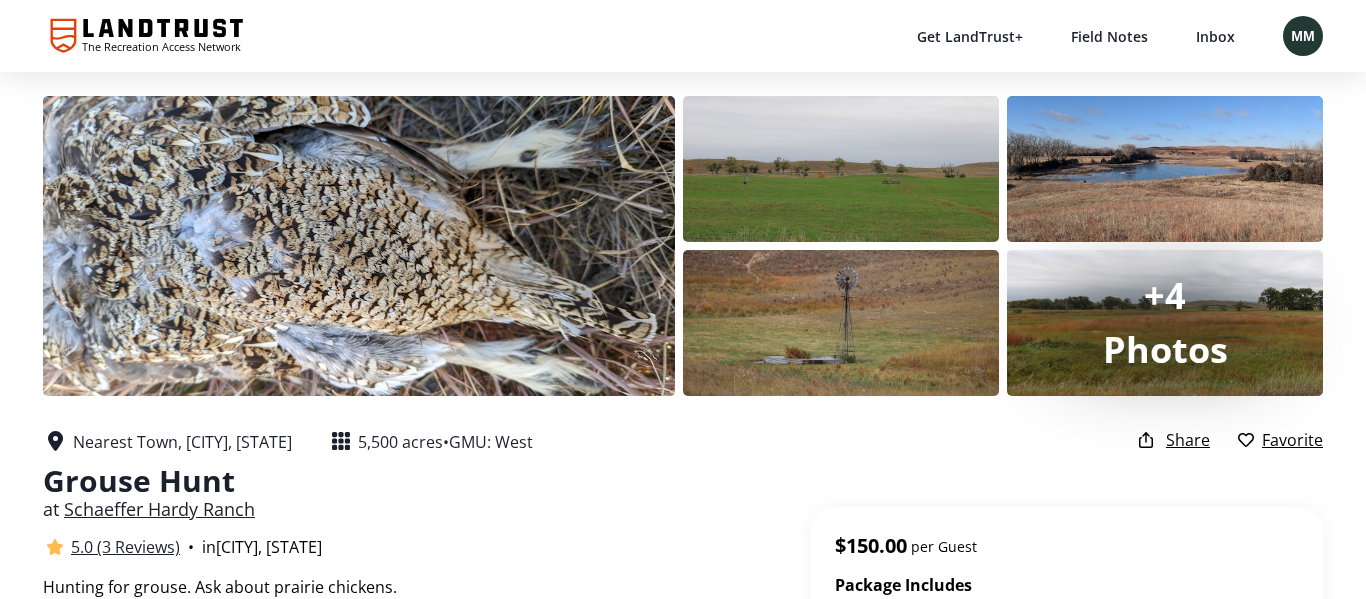 scroll, scrollTop: 114, scrollLeft: 0, axis: vertical 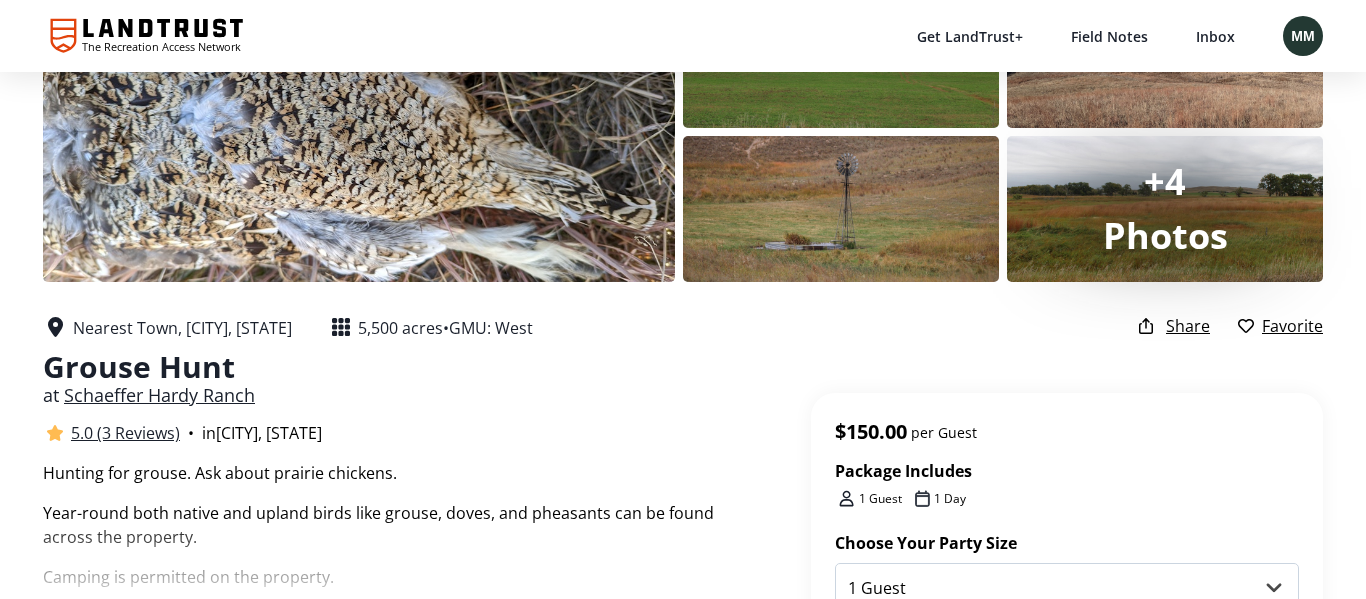 click on "Photos" at bounding box center (1165, 236) 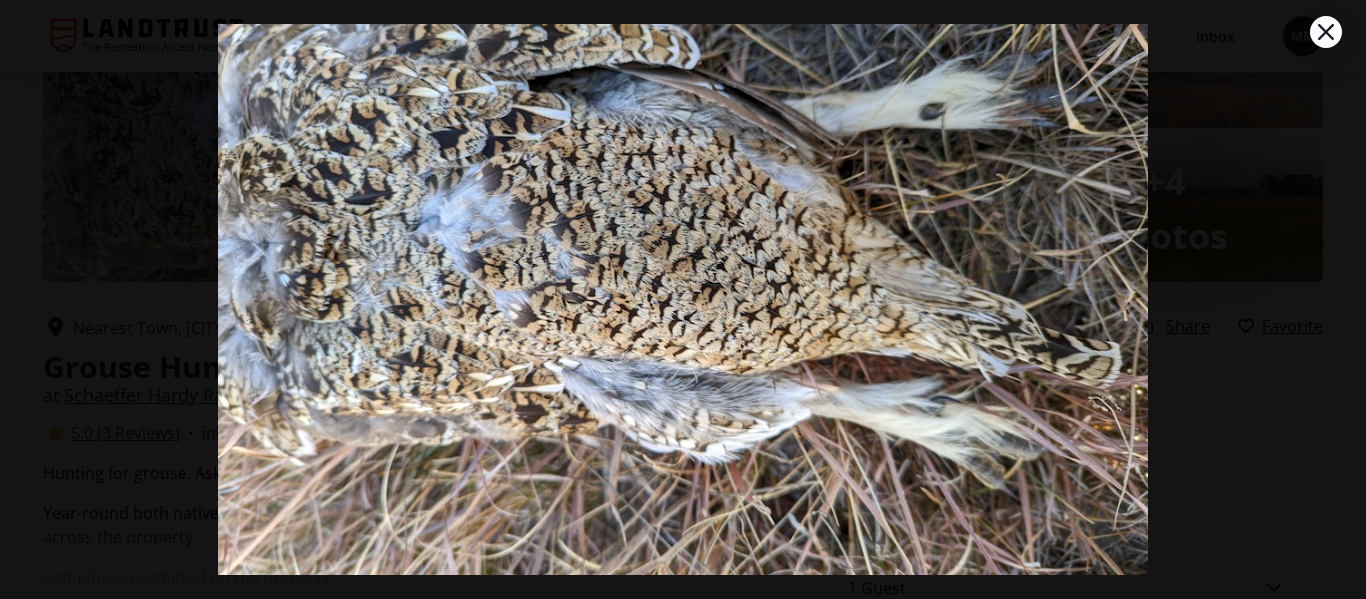 scroll, scrollTop: 0, scrollLeft: 0, axis: both 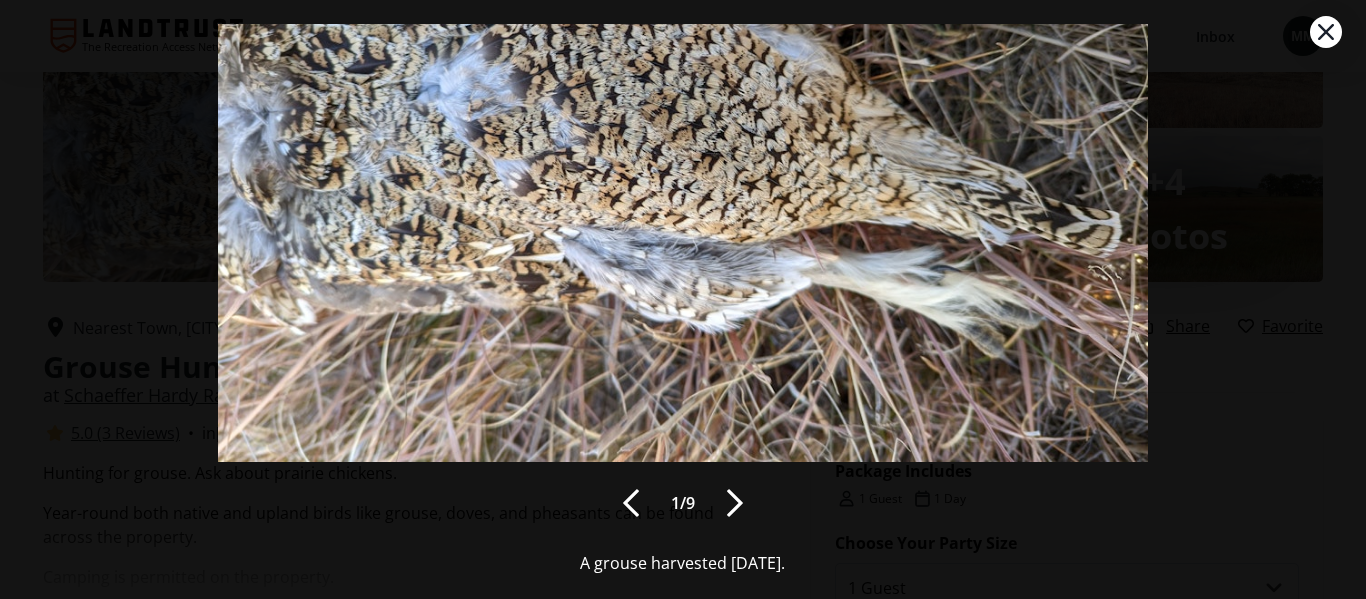 click at bounding box center (735, 503) 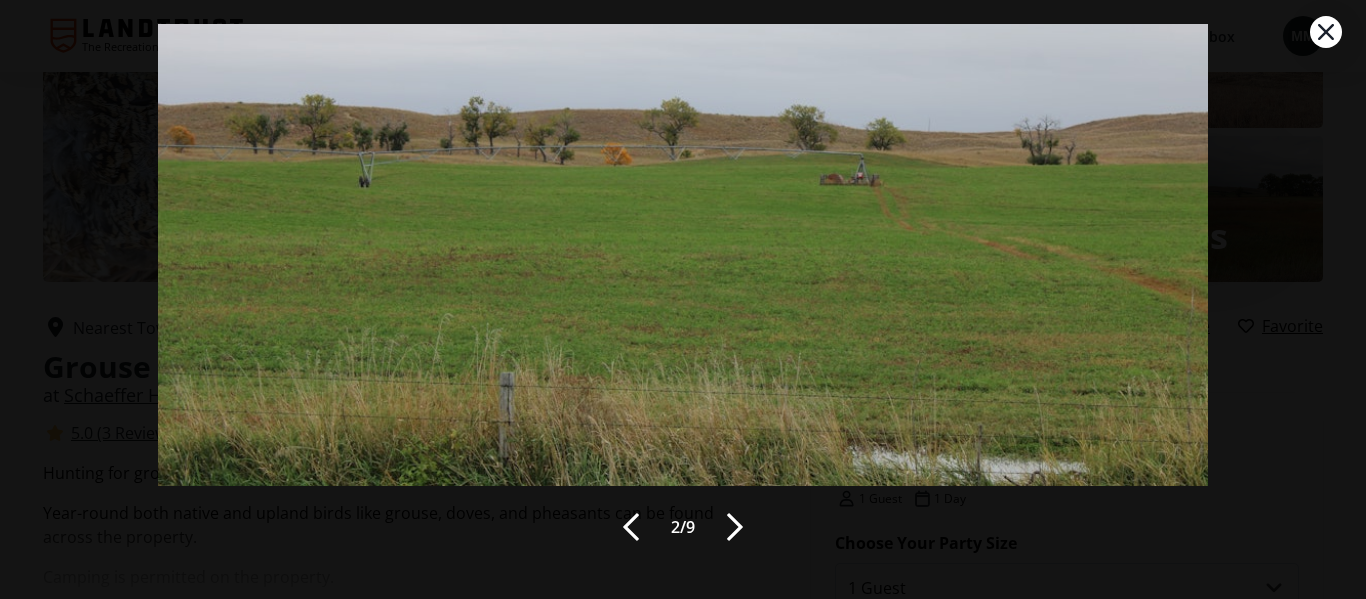 scroll, scrollTop: 119, scrollLeft: 0, axis: vertical 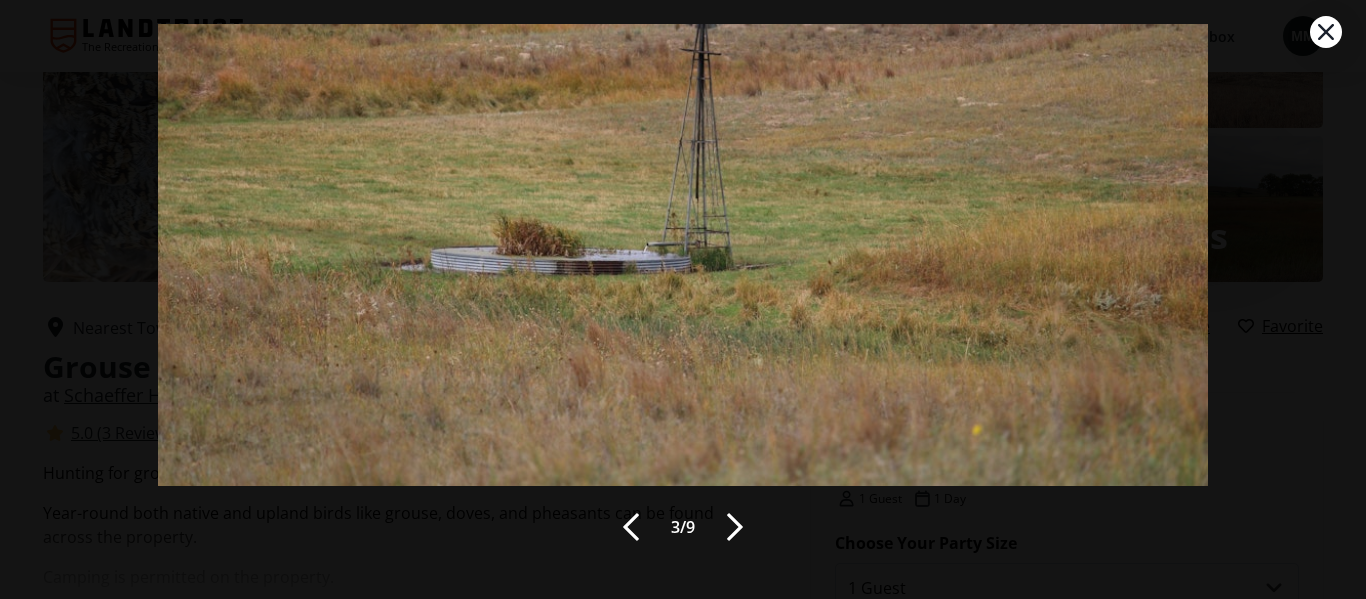 click at bounding box center [735, 527] 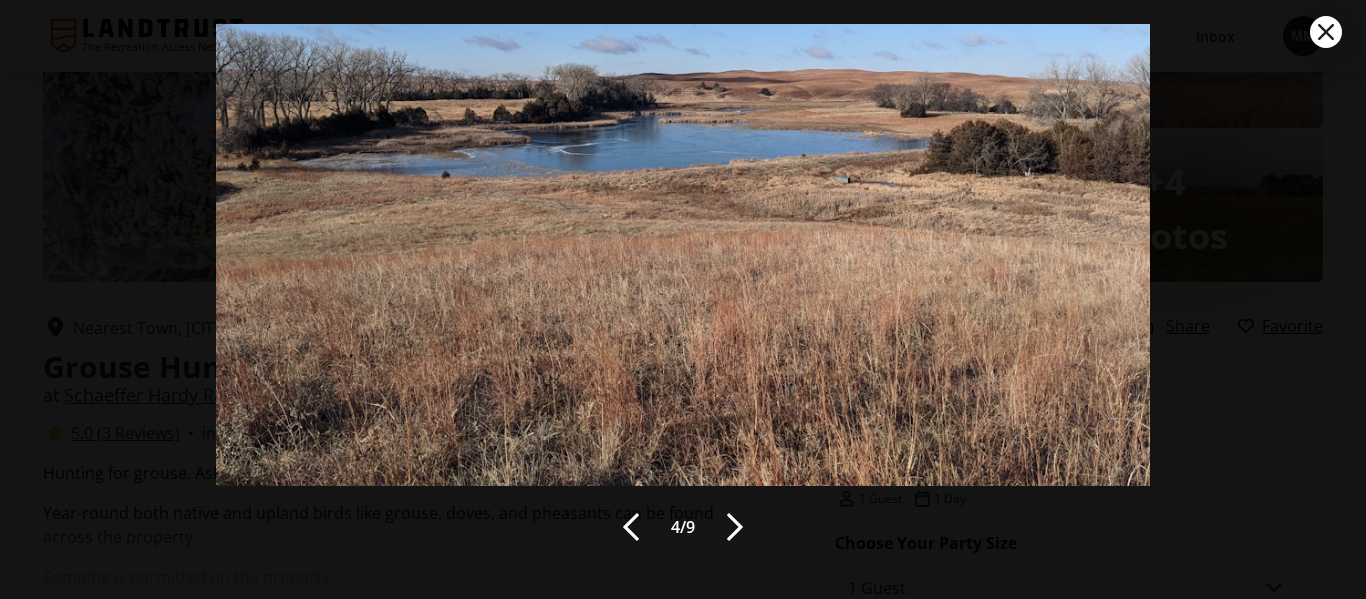 click at bounding box center (735, 527) 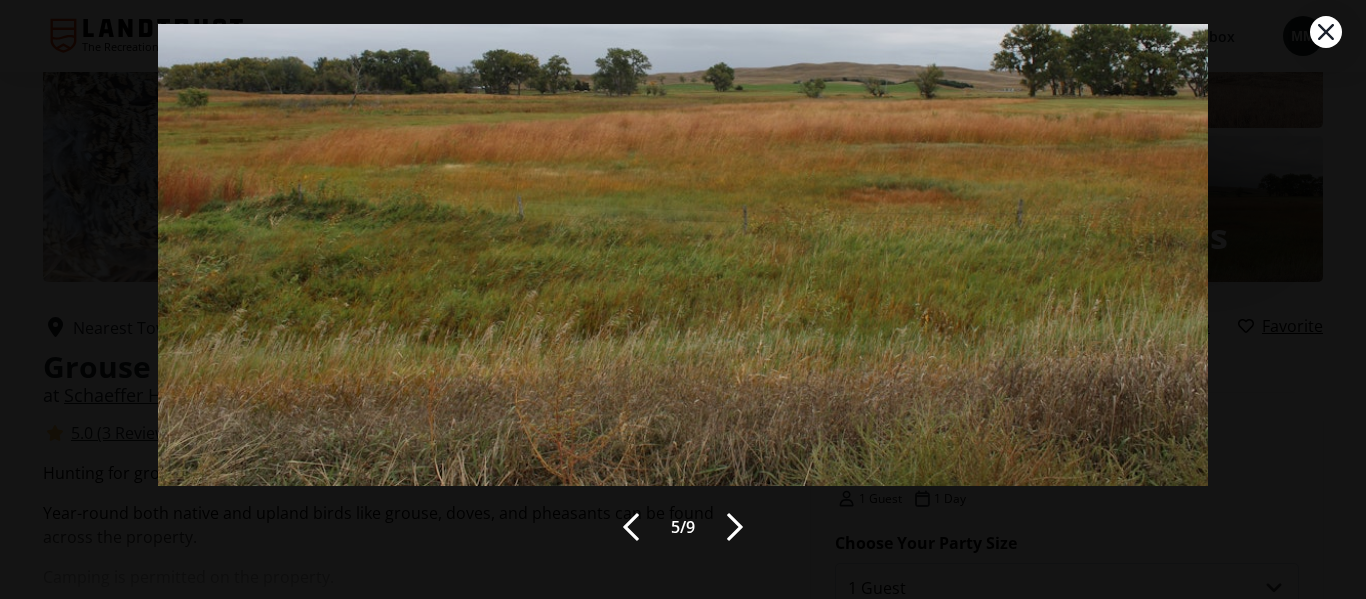 click at bounding box center [735, 527] 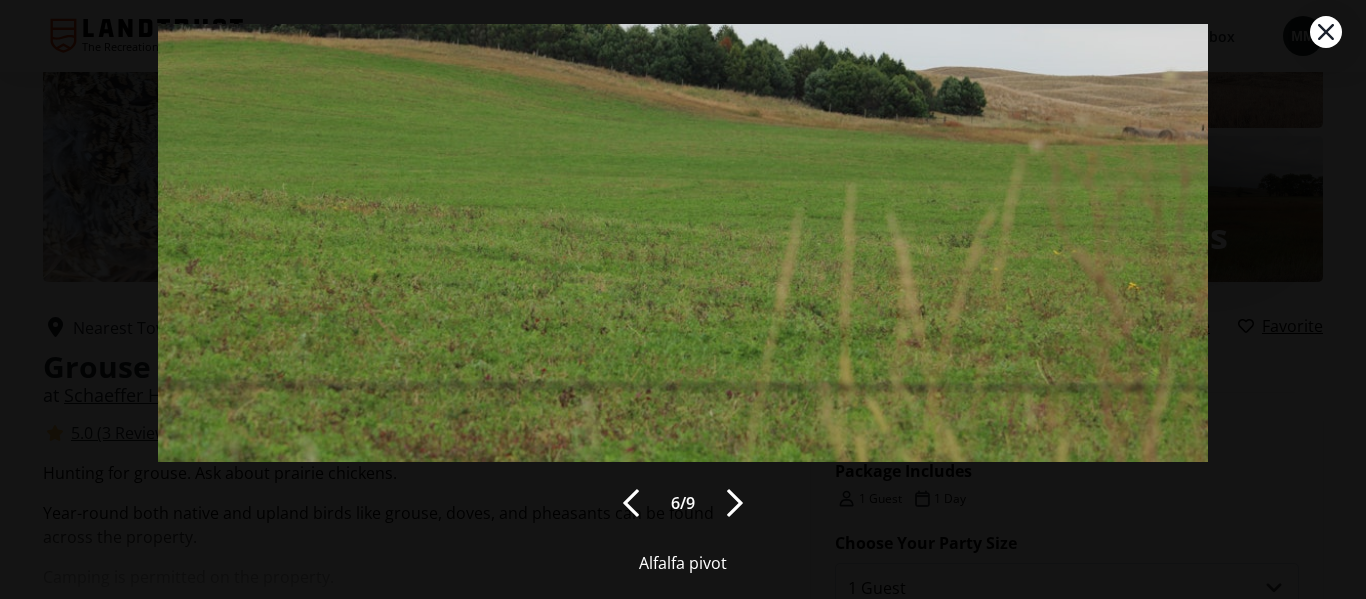 click at bounding box center [735, 503] 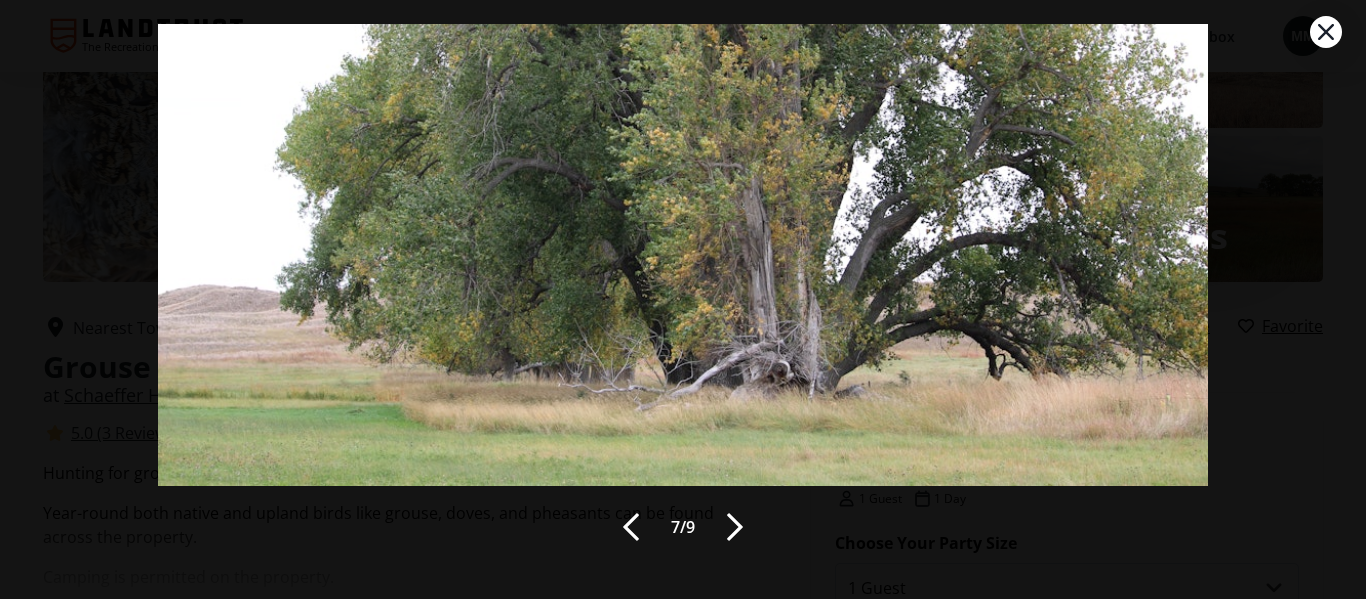scroll, scrollTop: 119, scrollLeft: 0, axis: vertical 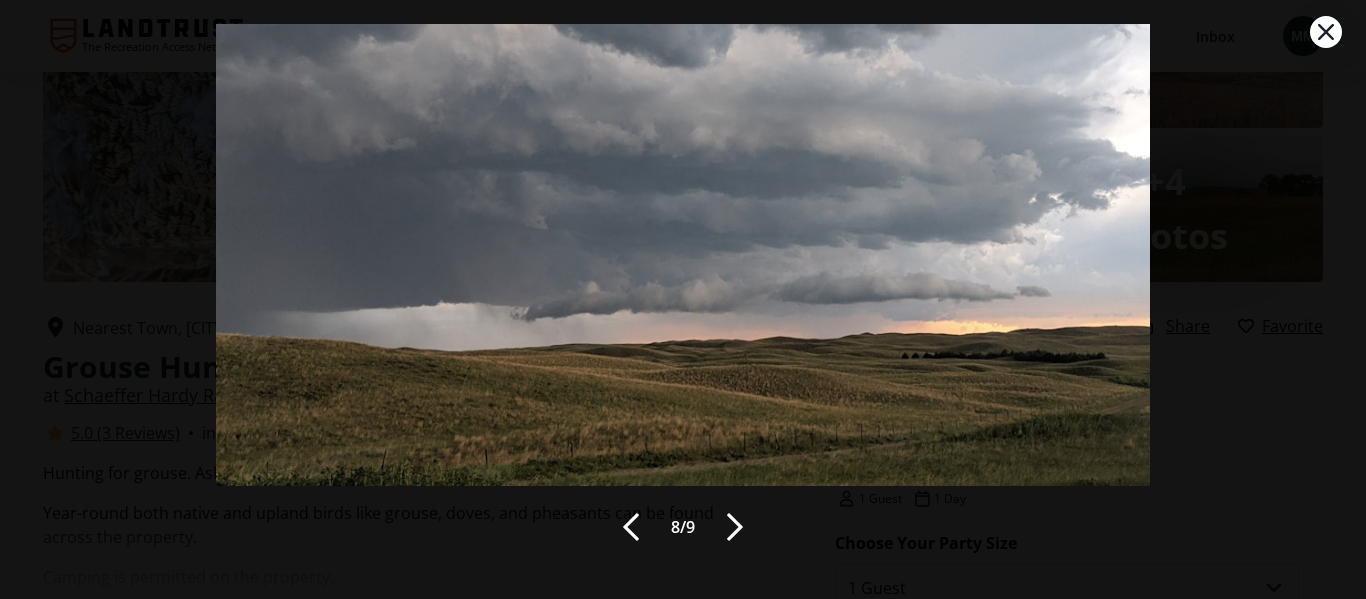 click at bounding box center (735, 527) 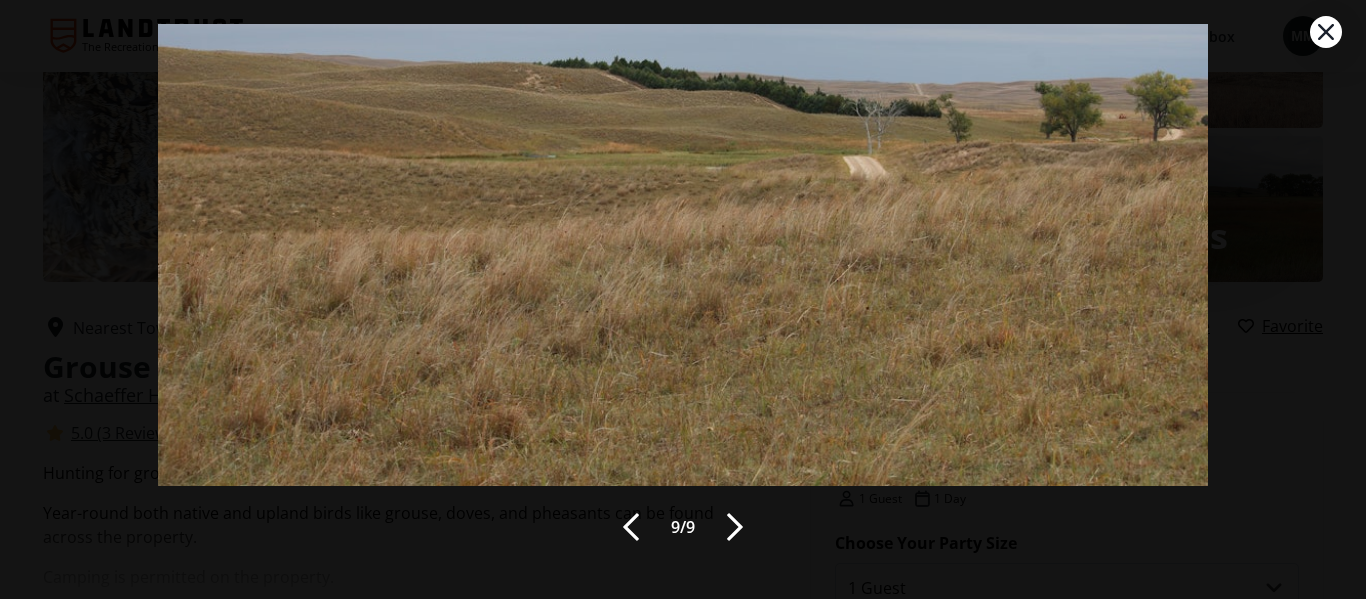 click at bounding box center (1326, 32) 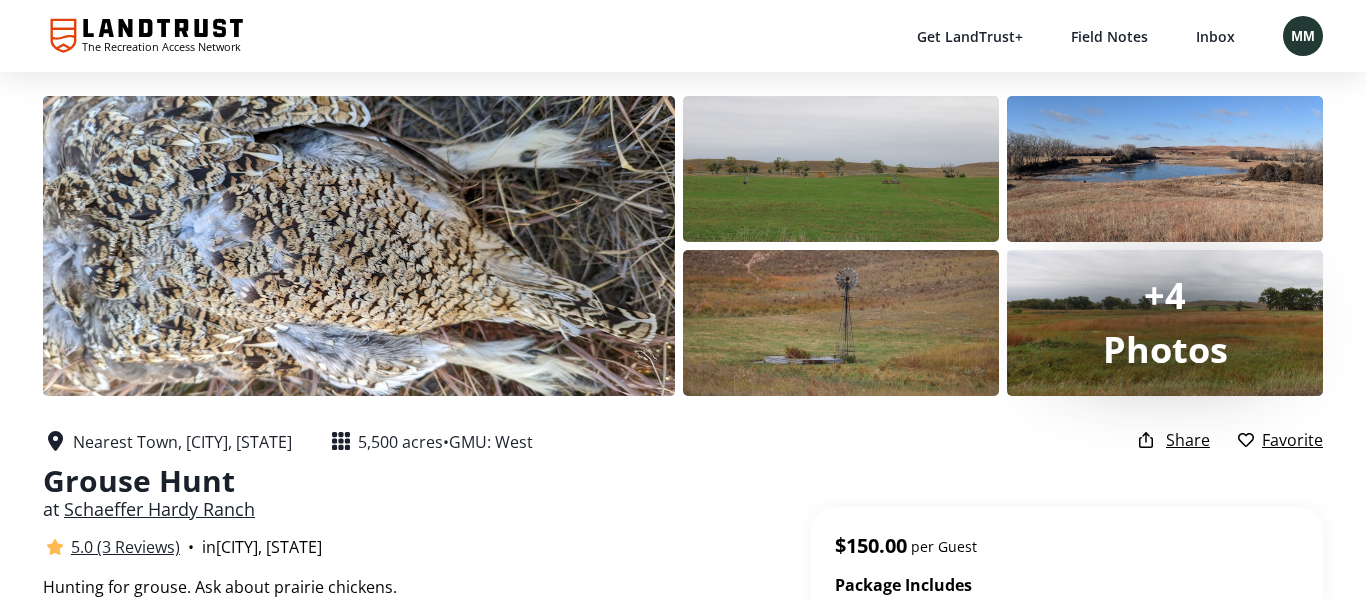 scroll, scrollTop: 114, scrollLeft: 0, axis: vertical 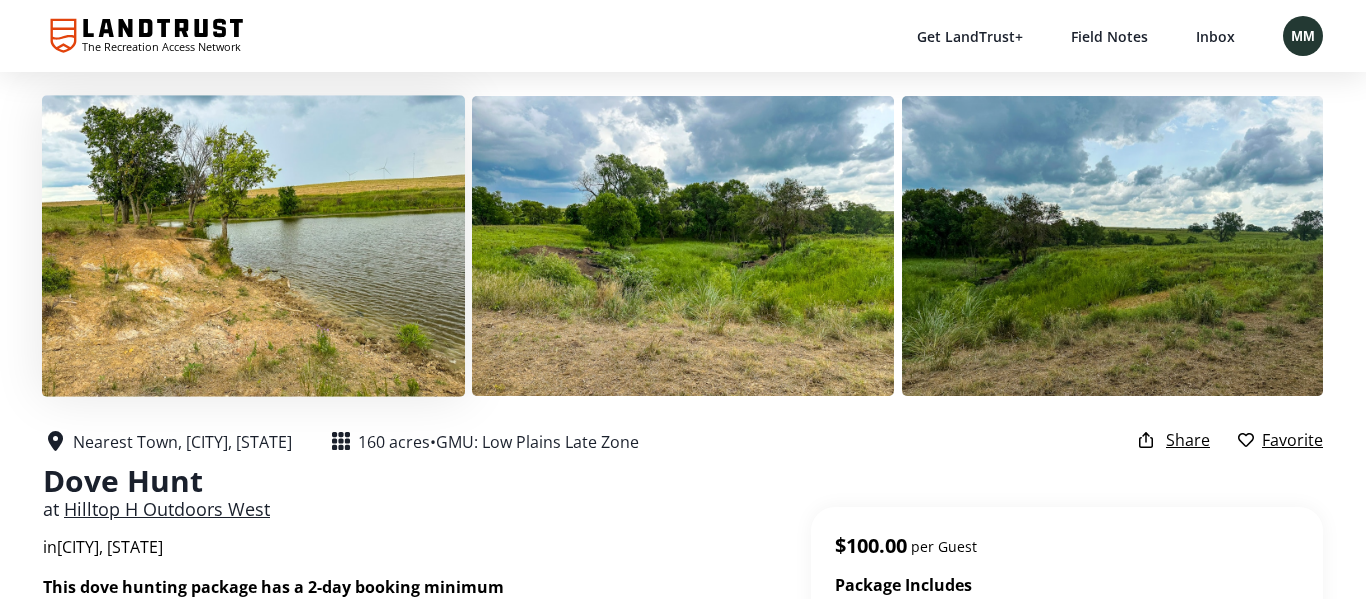 click at bounding box center (253, 245) 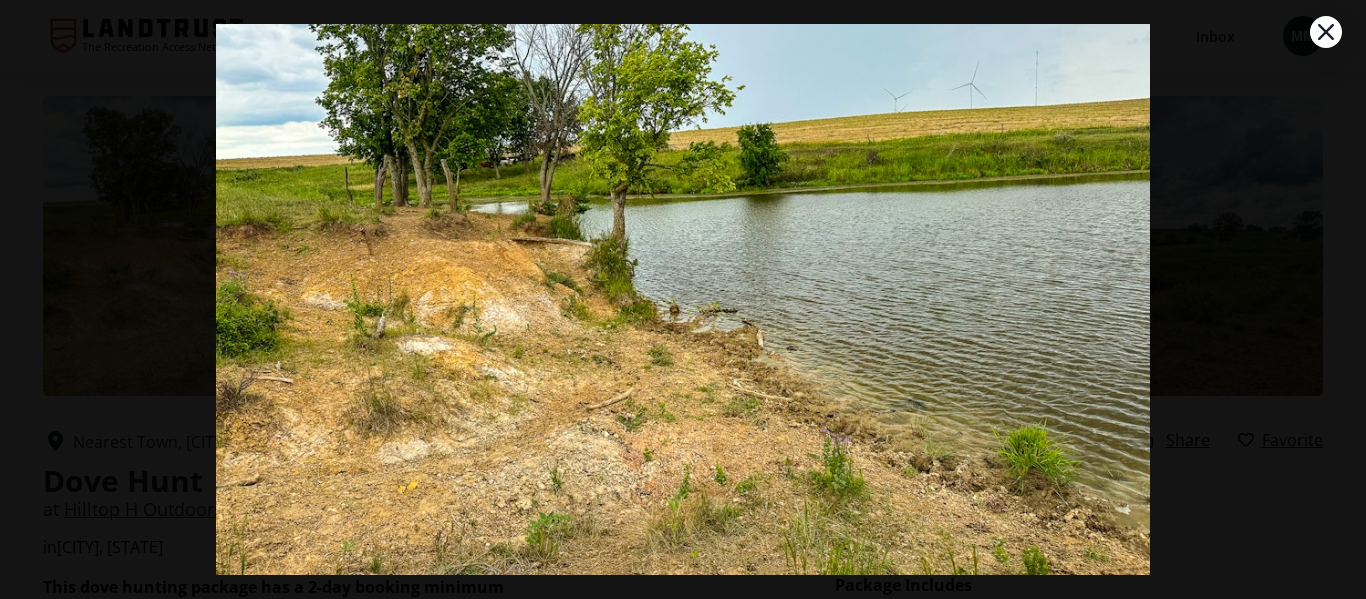 click at bounding box center [1326, 32] 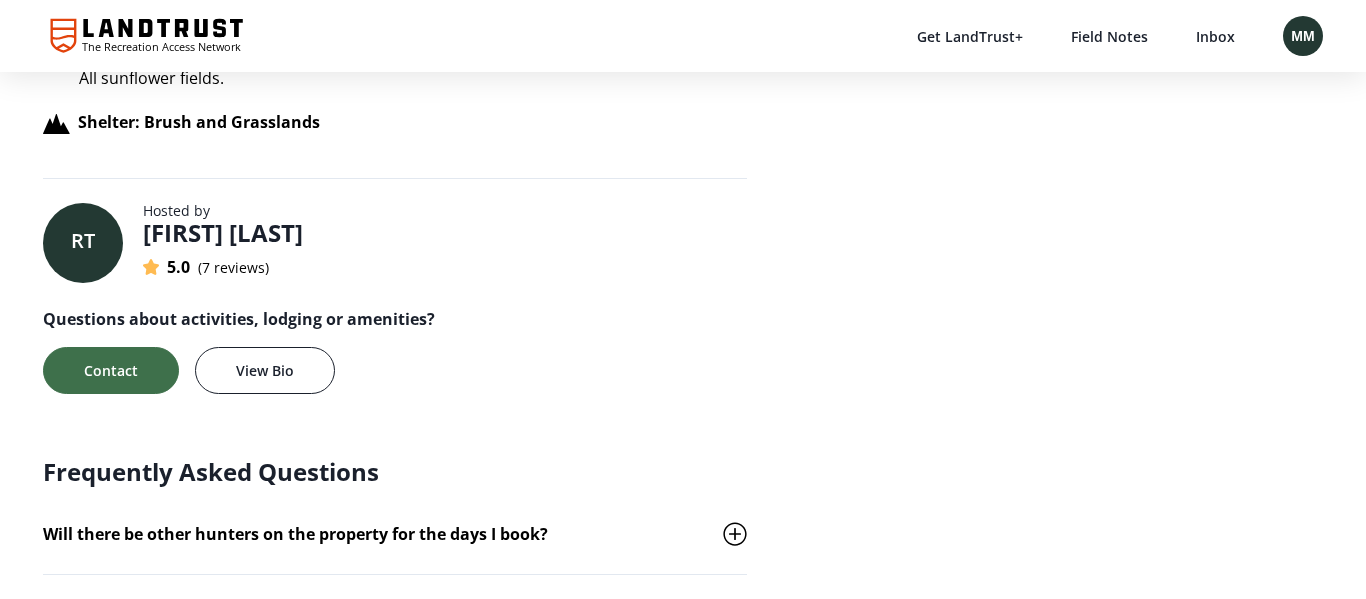 scroll, scrollTop: 1416, scrollLeft: 0, axis: vertical 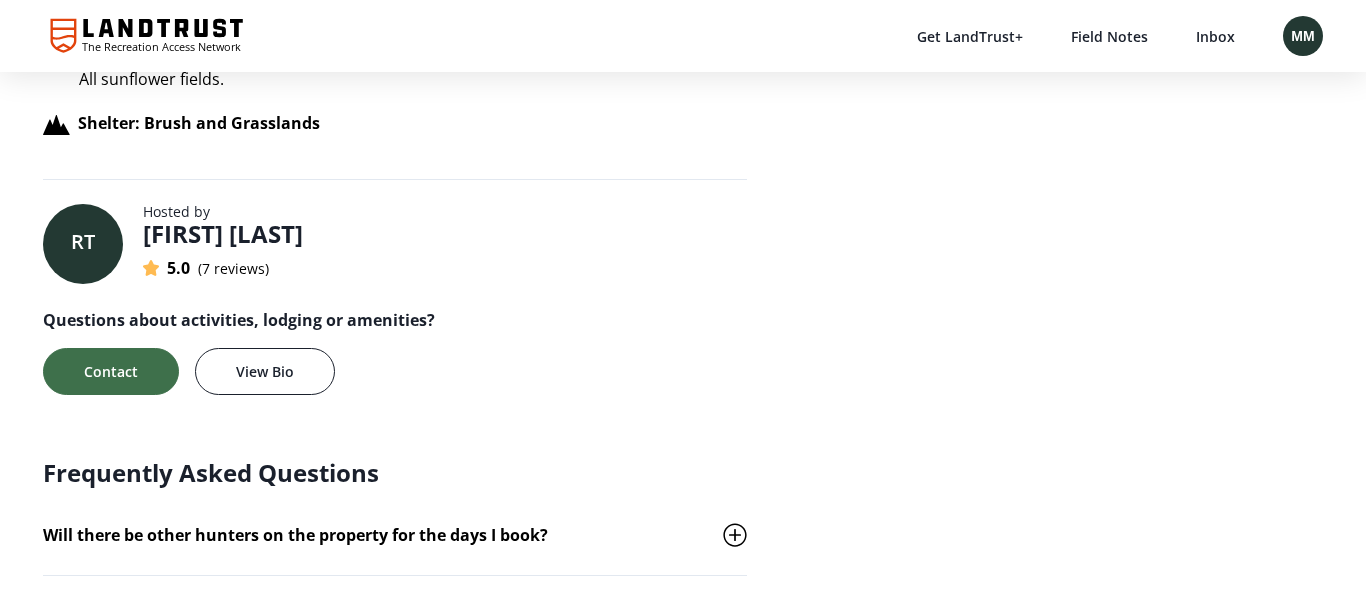 click on "Rosalee T" at bounding box center (223, 234) 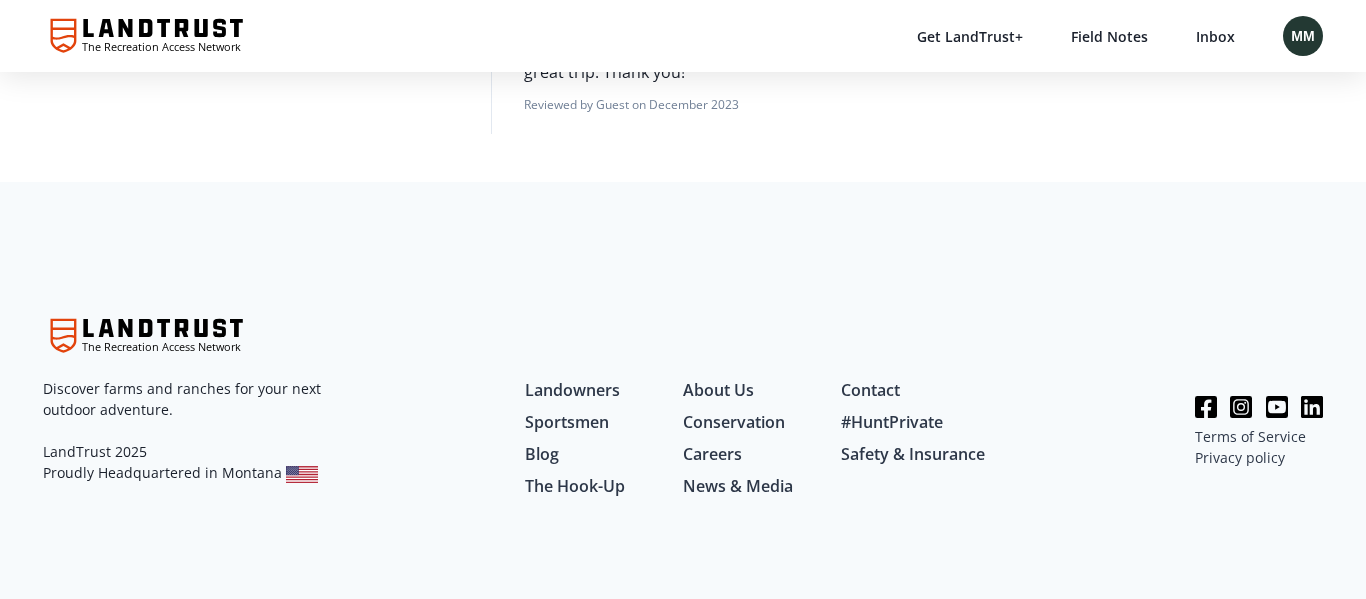 scroll, scrollTop: 4838, scrollLeft: 0, axis: vertical 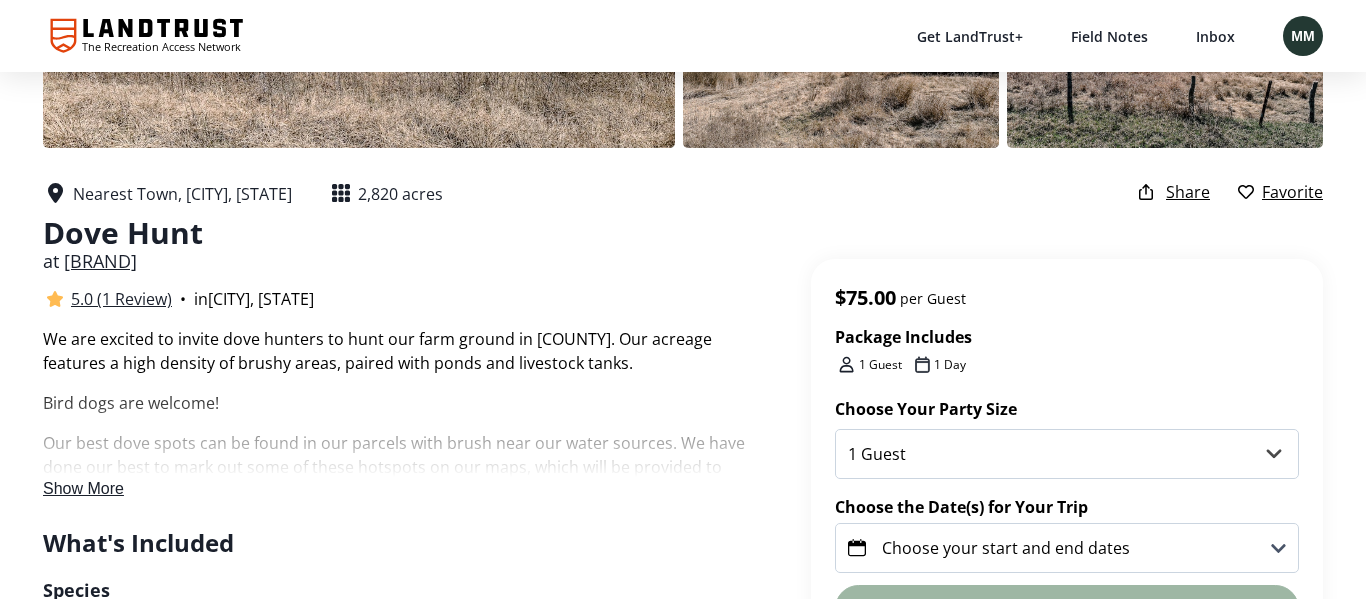 click on "Show More" at bounding box center (83, 488) 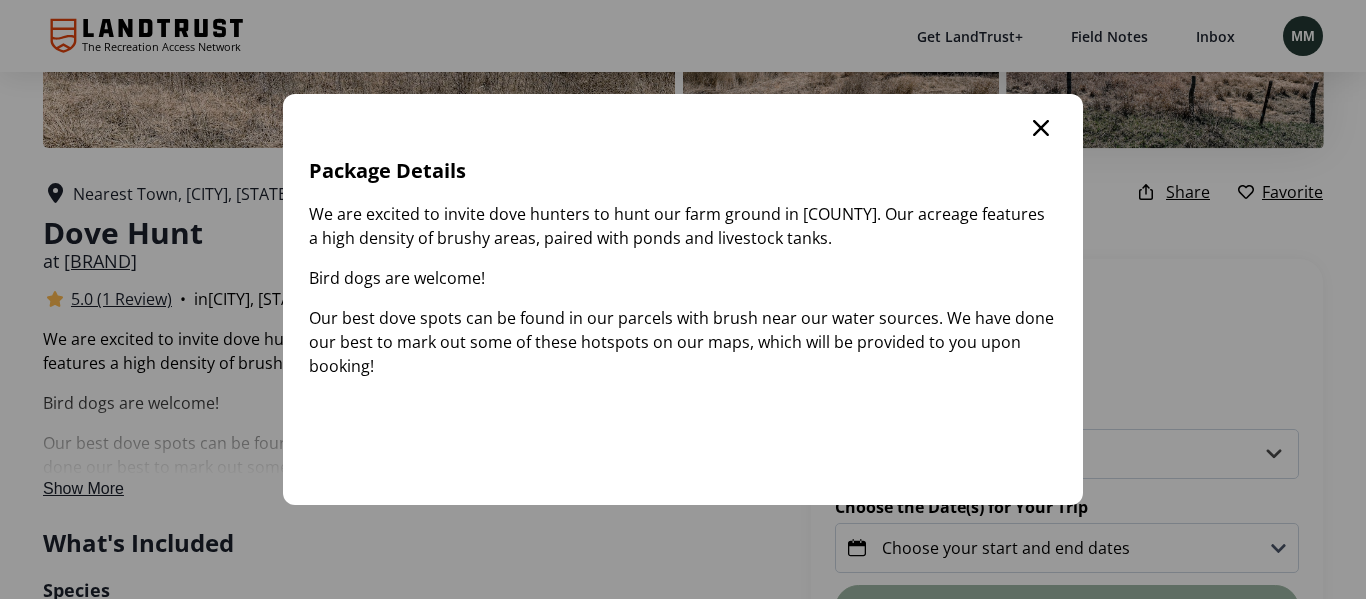 click 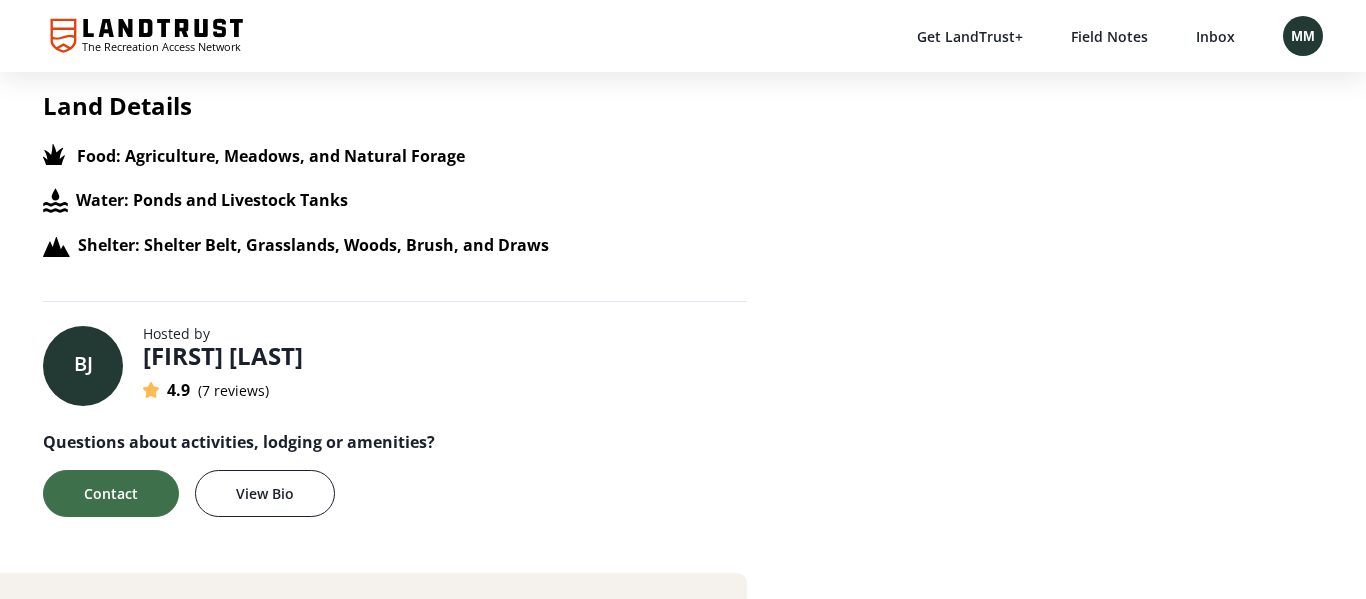 scroll, scrollTop: 1385, scrollLeft: 0, axis: vertical 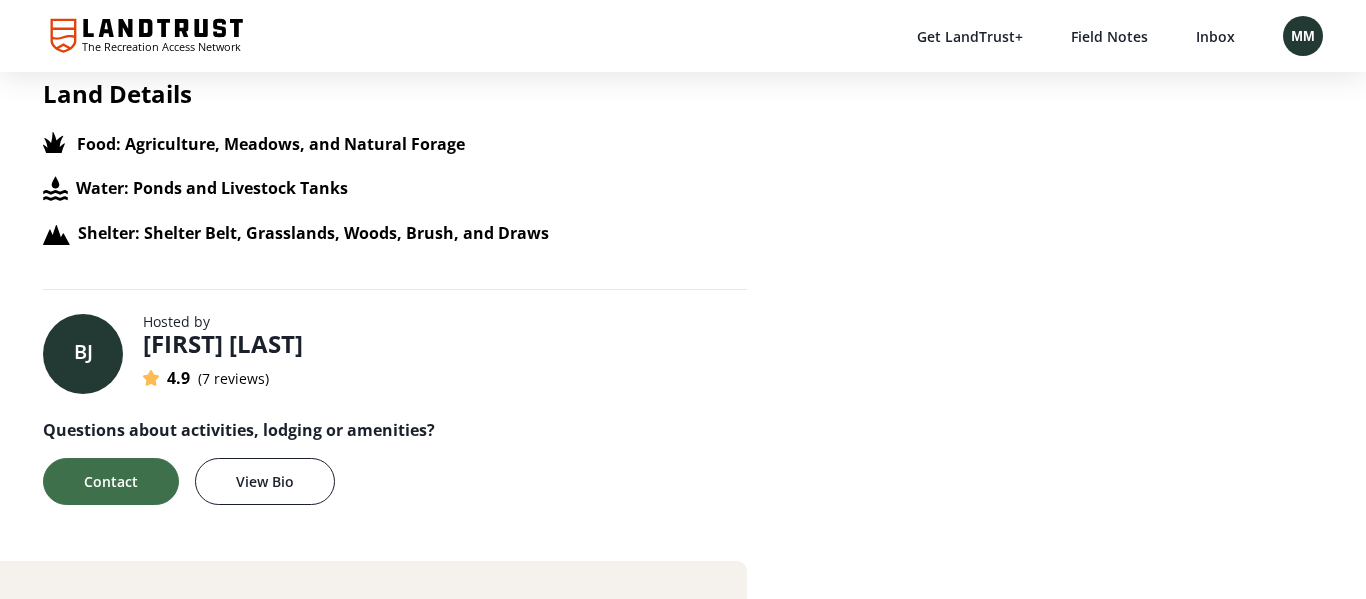 click on "[FIRST] [LAST]" at bounding box center (223, 344) 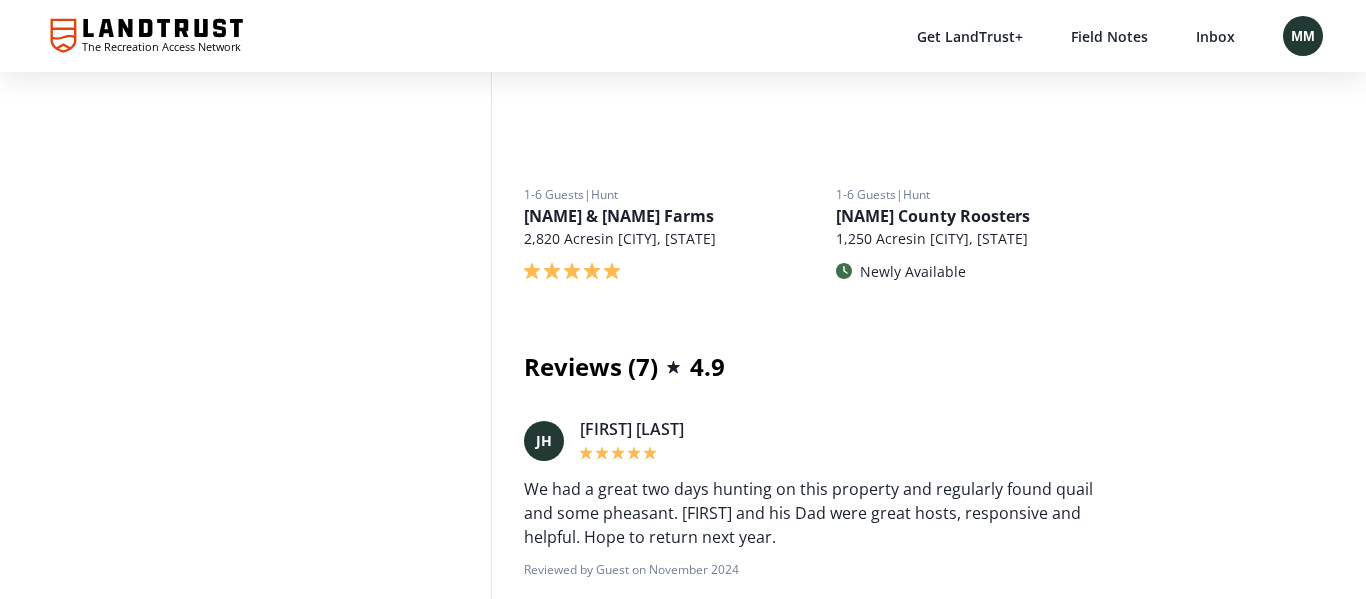 scroll, scrollTop: 0, scrollLeft: 0, axis: both 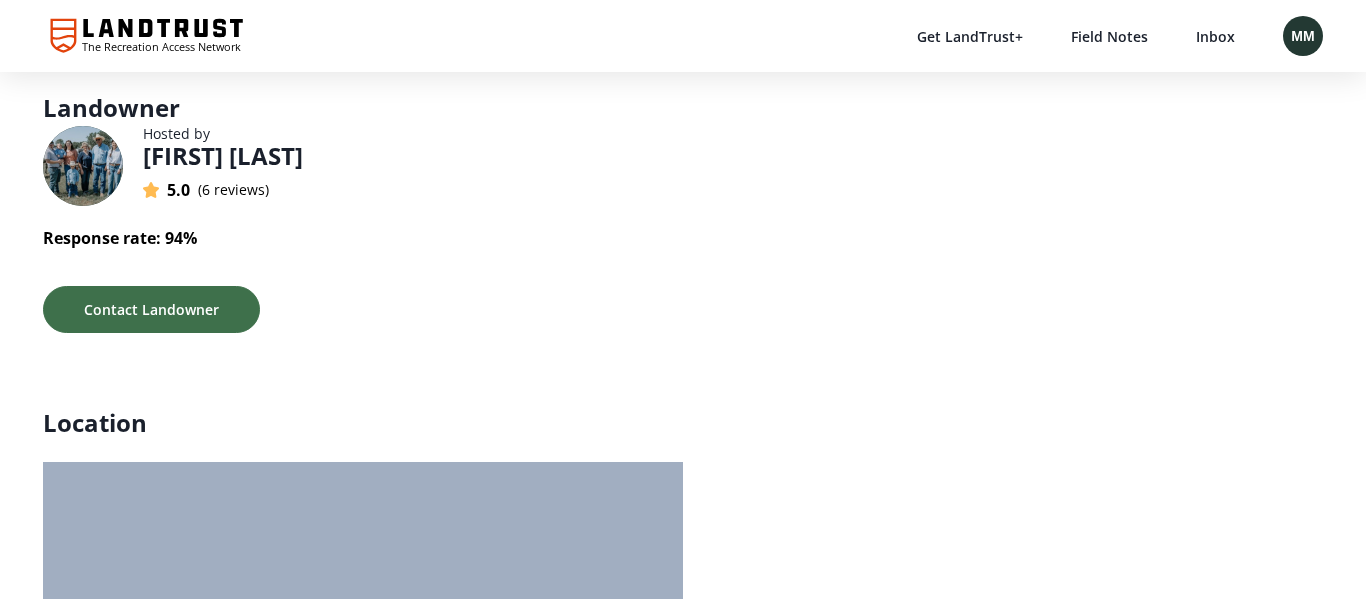 click on "Lori E" at bounding box center [223, 156] 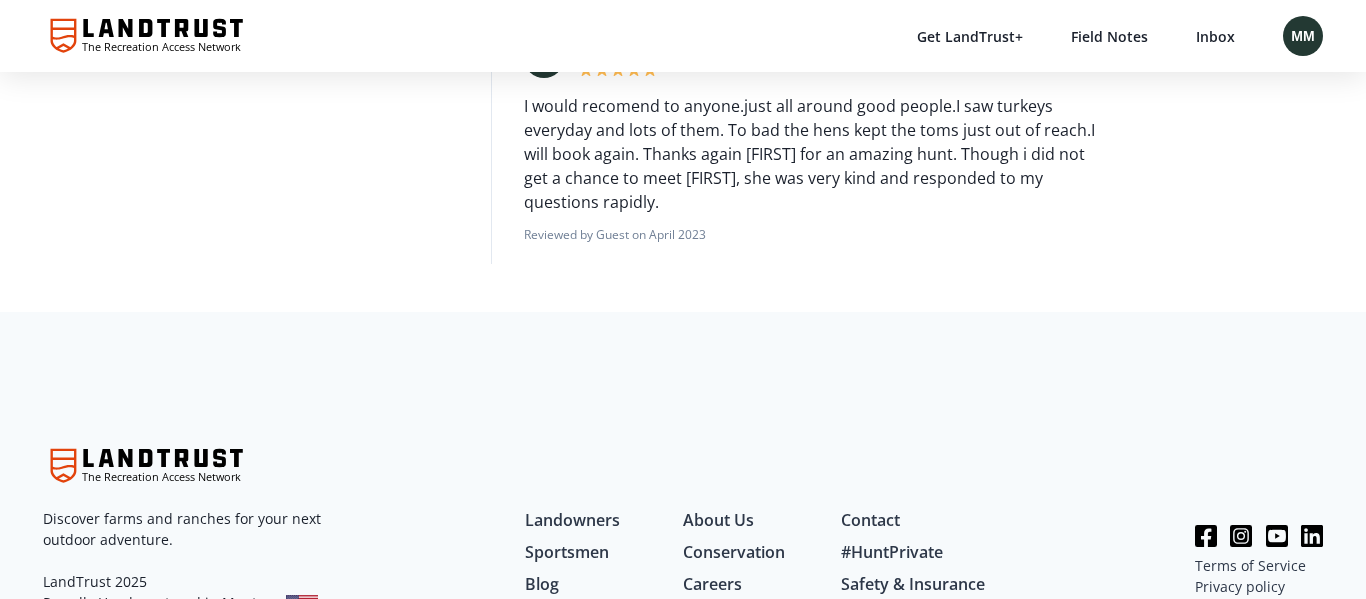 scroll, scrollTop: 3324, scrollLeft: 0, axis: vertical 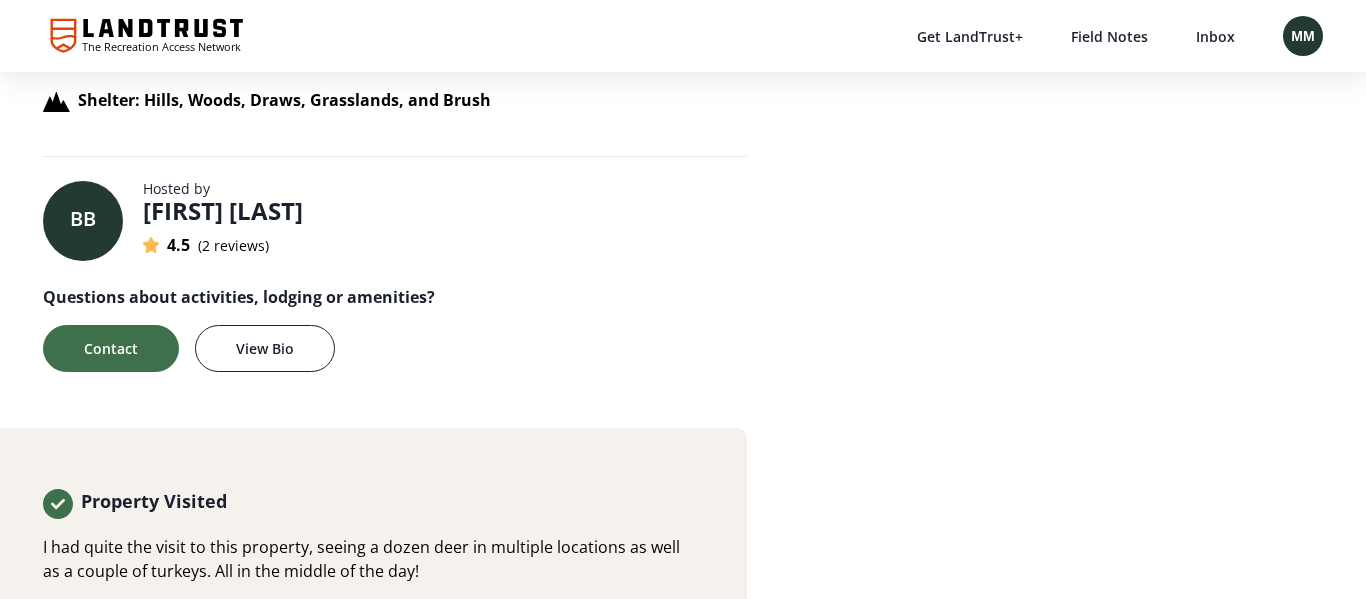 click on "[FIRST] [LAST]" at bounding box center [223, 211] 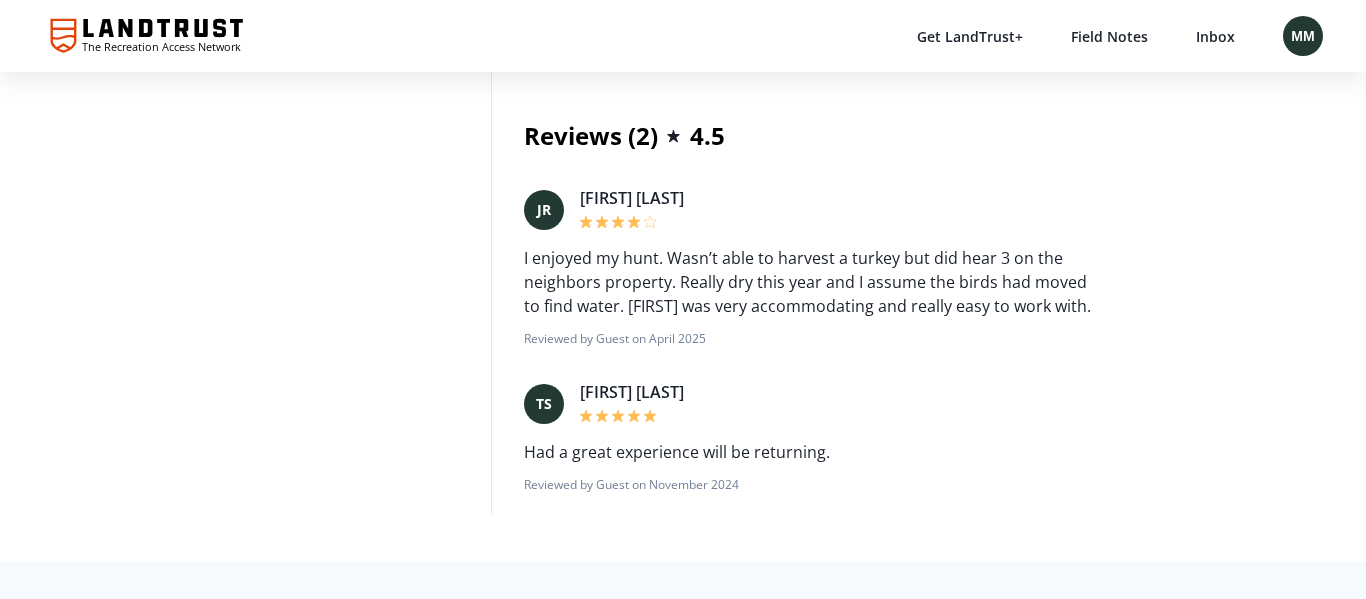scroll, scrollTop: 508, scrollLeft: 0, axis: vertical 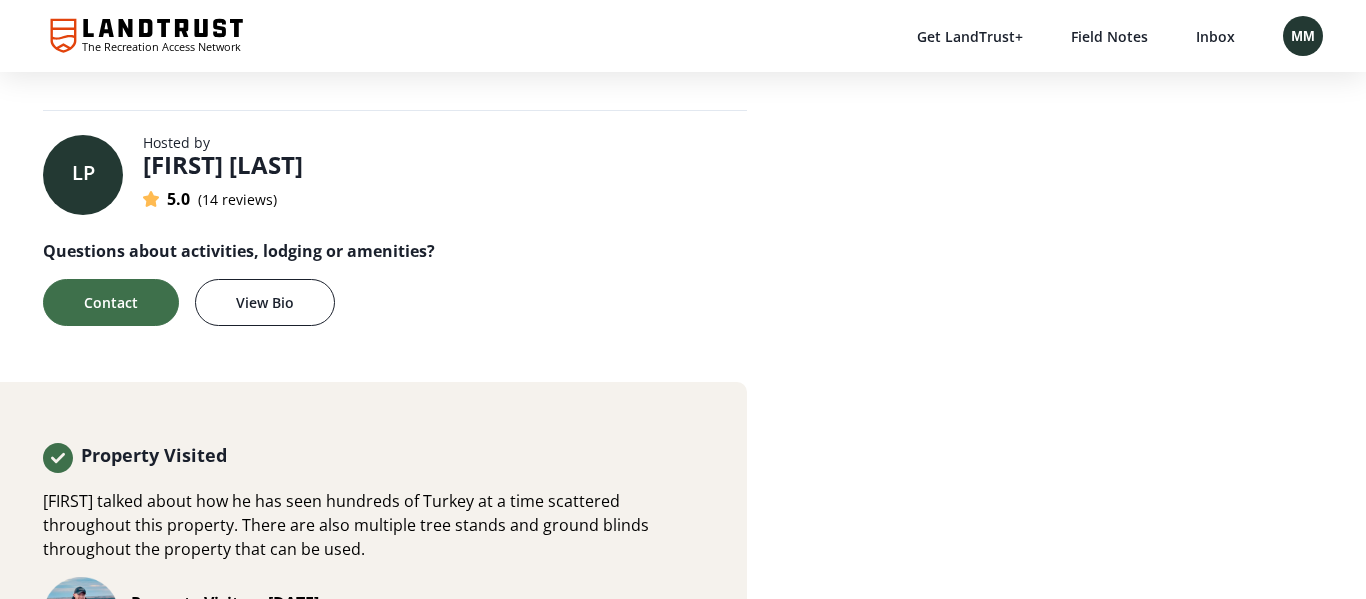 click on "Larry P" at bounding box center [223, 165] 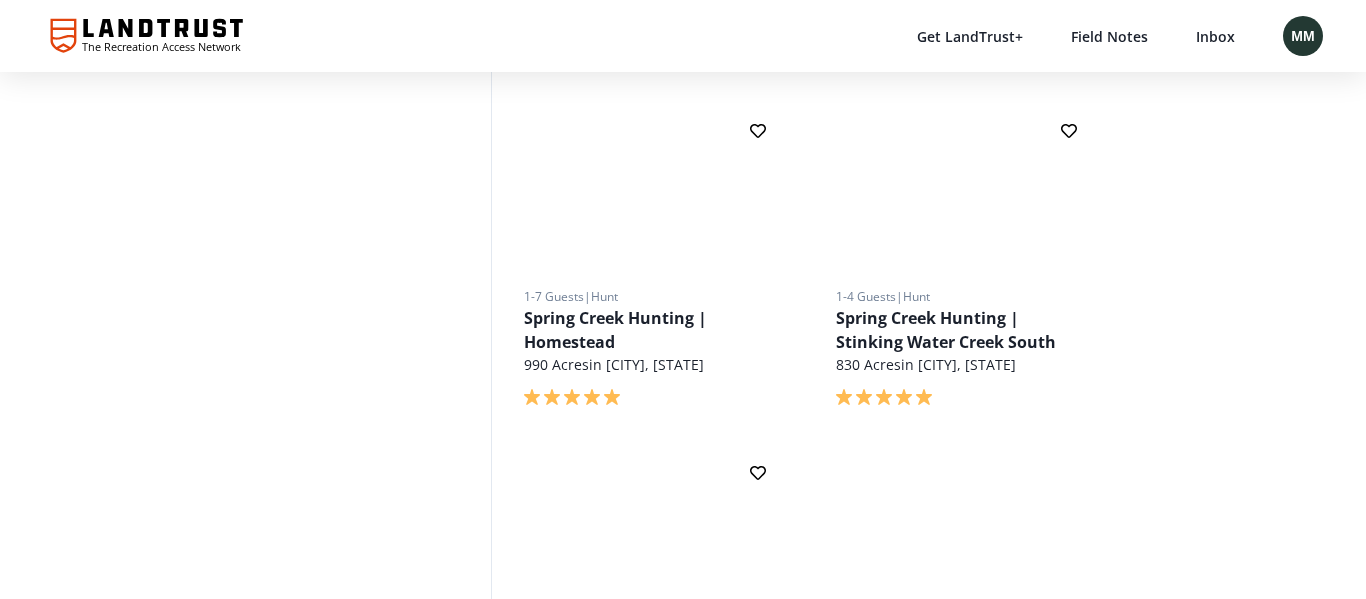 scroll, scrollTop: 0, scrollLeft: 0, axis: both 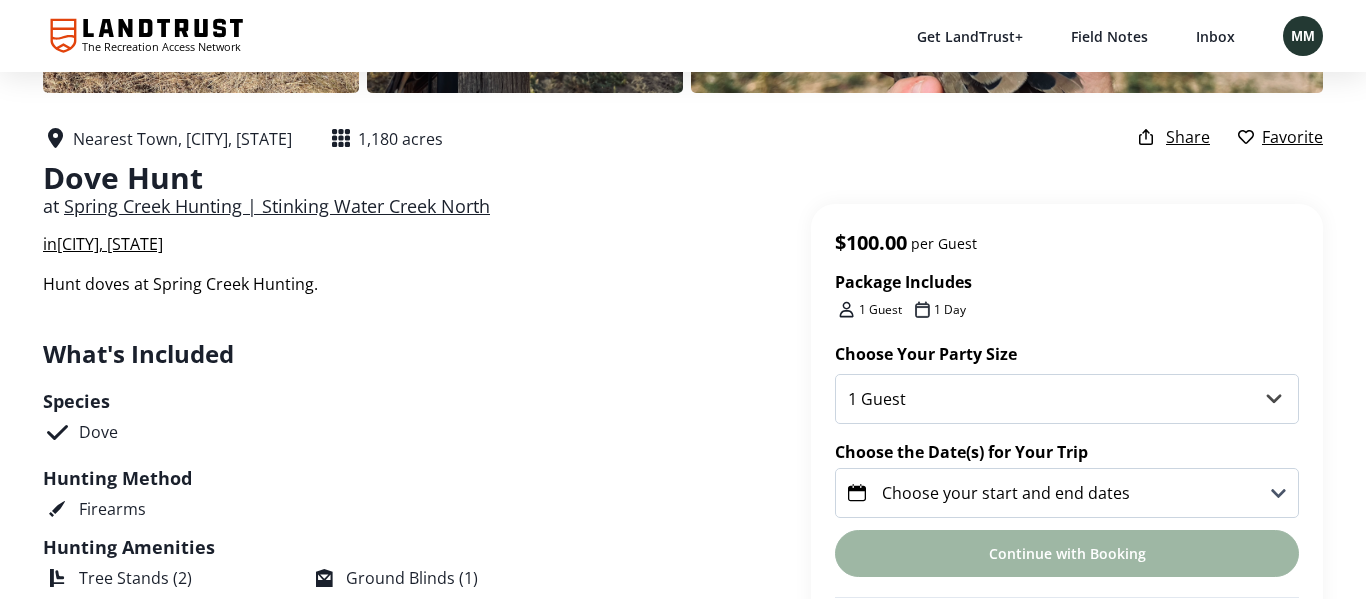 click on "in  Wauneta, NE" at bounding box center [103, 244] 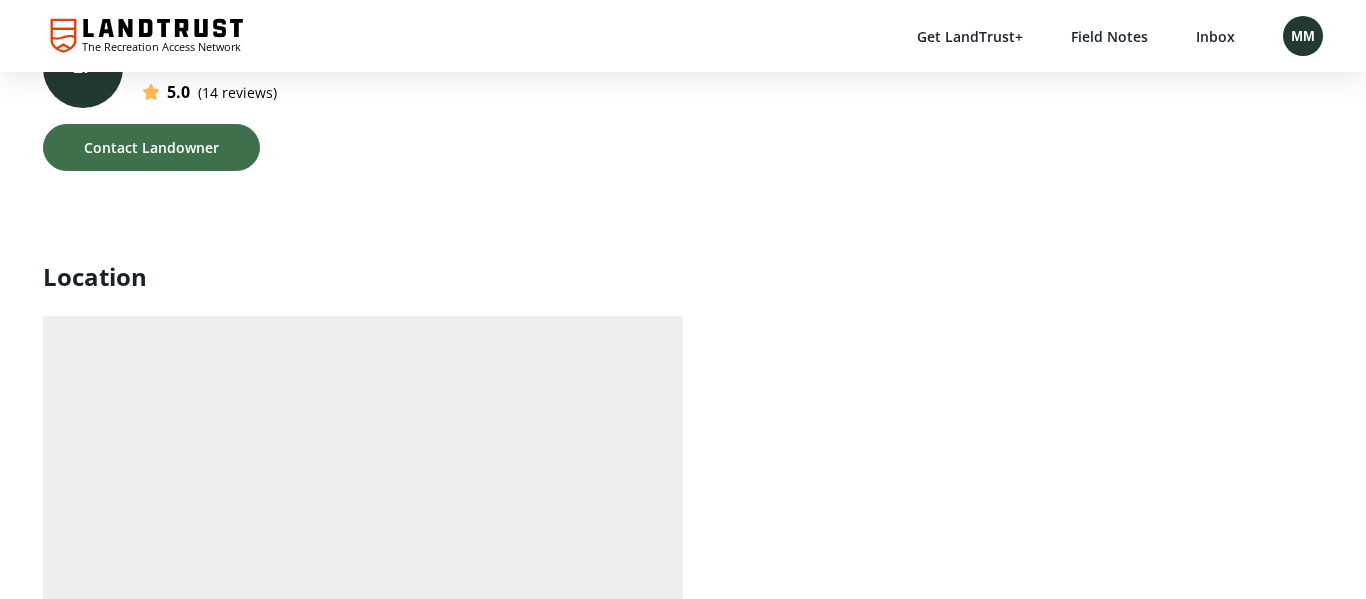 scroll, scrollTop: 3488, scrollLeft: 0, axis: vertical 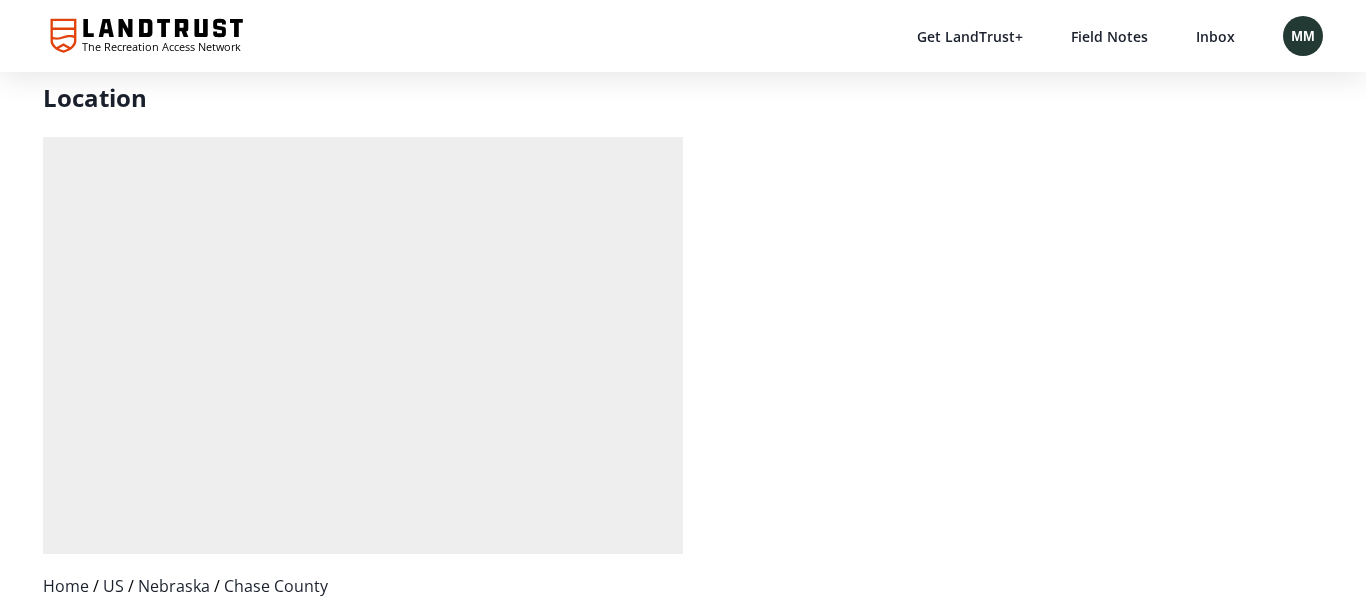 click at bounding box center [363, 150] 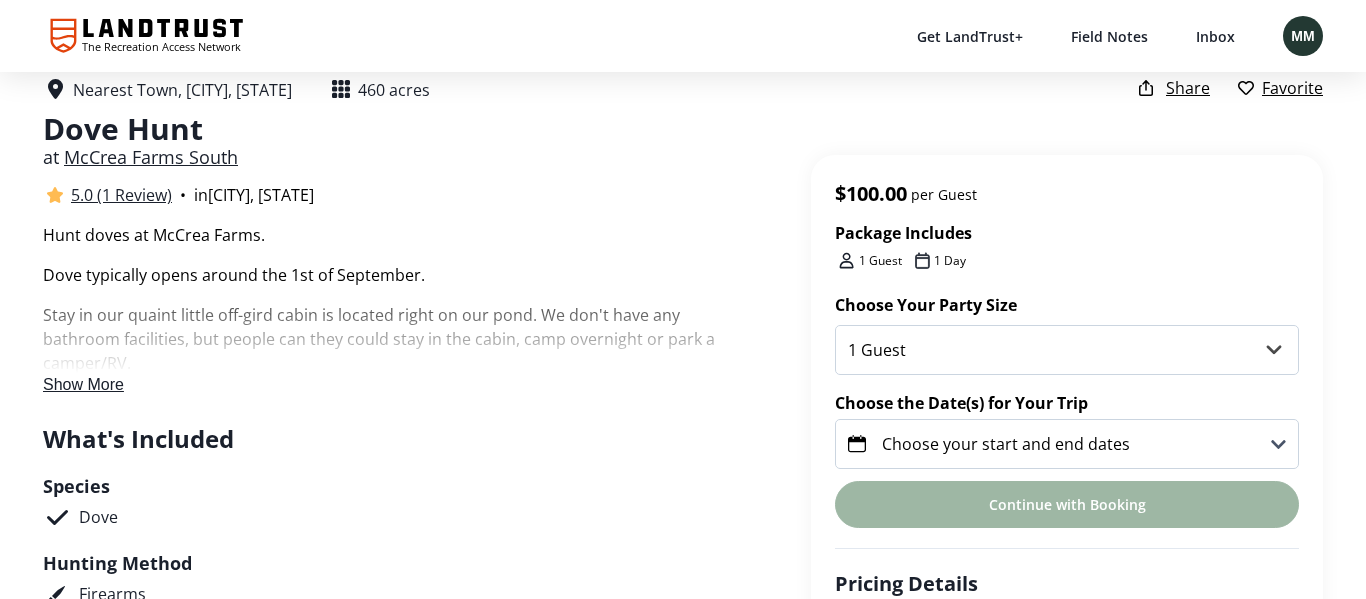 scroll, scrollTop: 358, scrollLeft: 0, axis: vertical 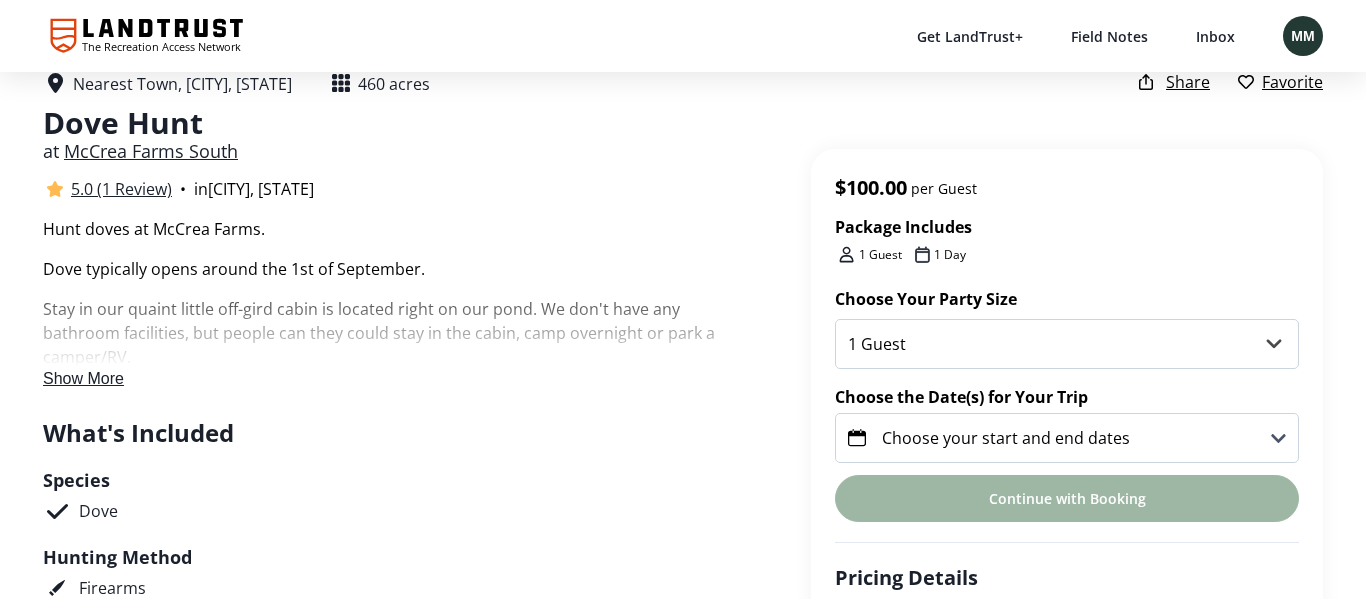 click on "Show More" at bounding box center [83, 378] 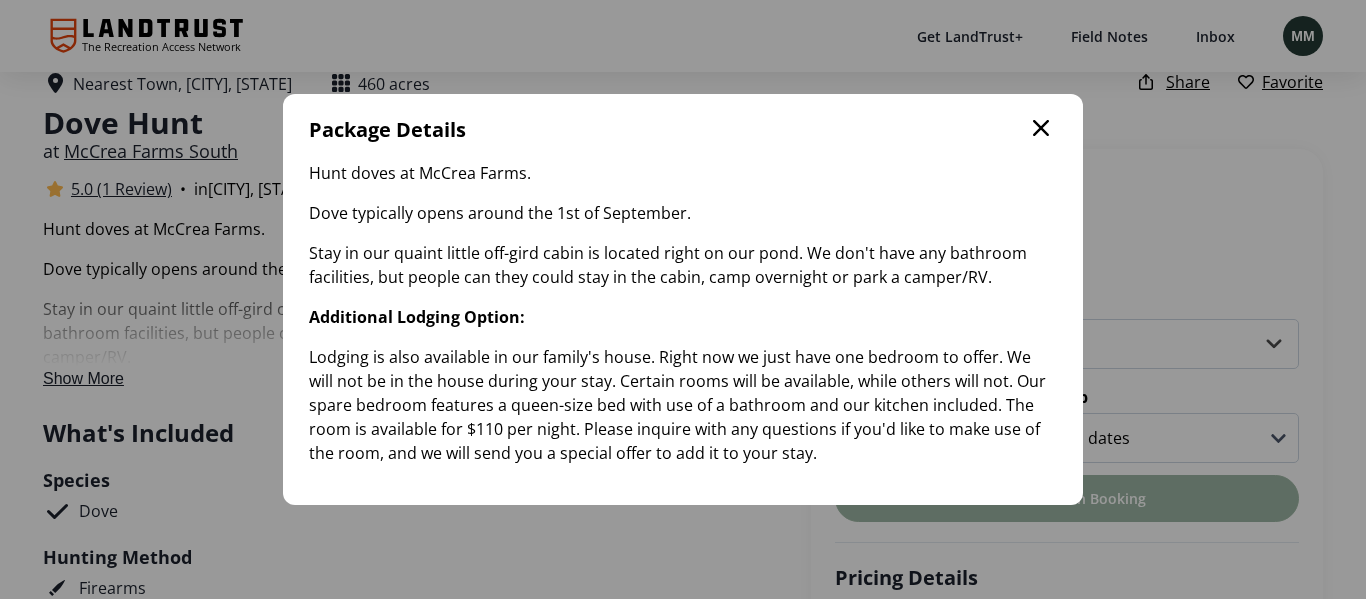 scroll, scrollTop: 43, scrollLeft: 0, axis: vertical 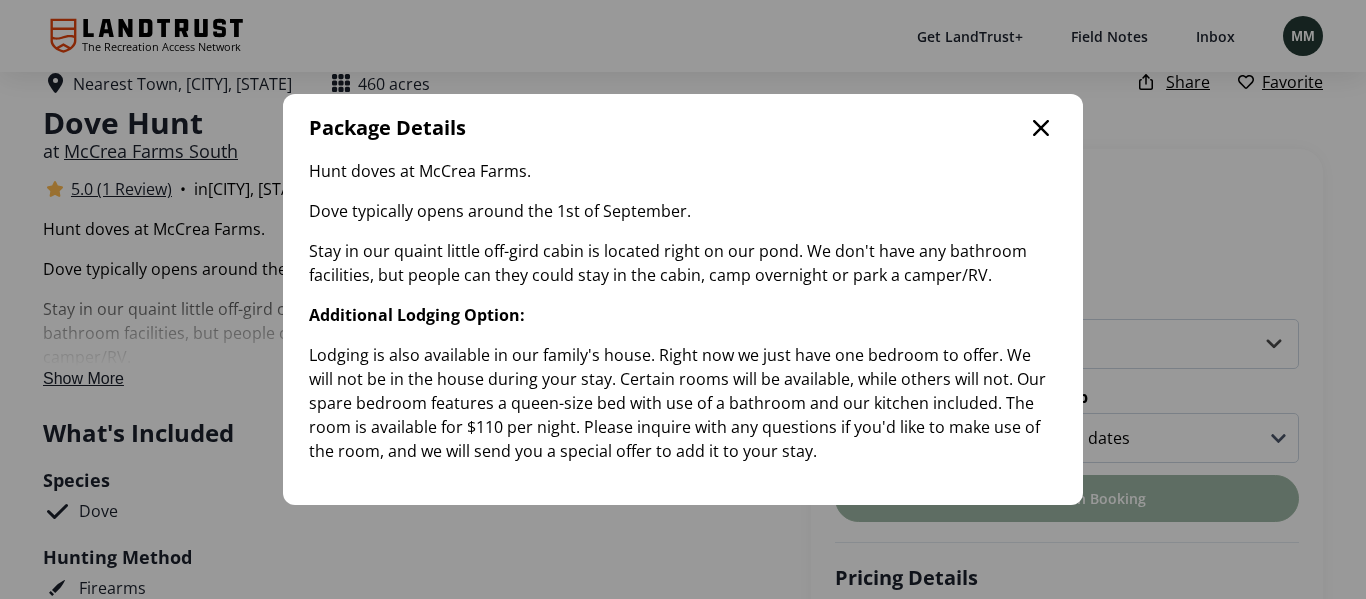 click 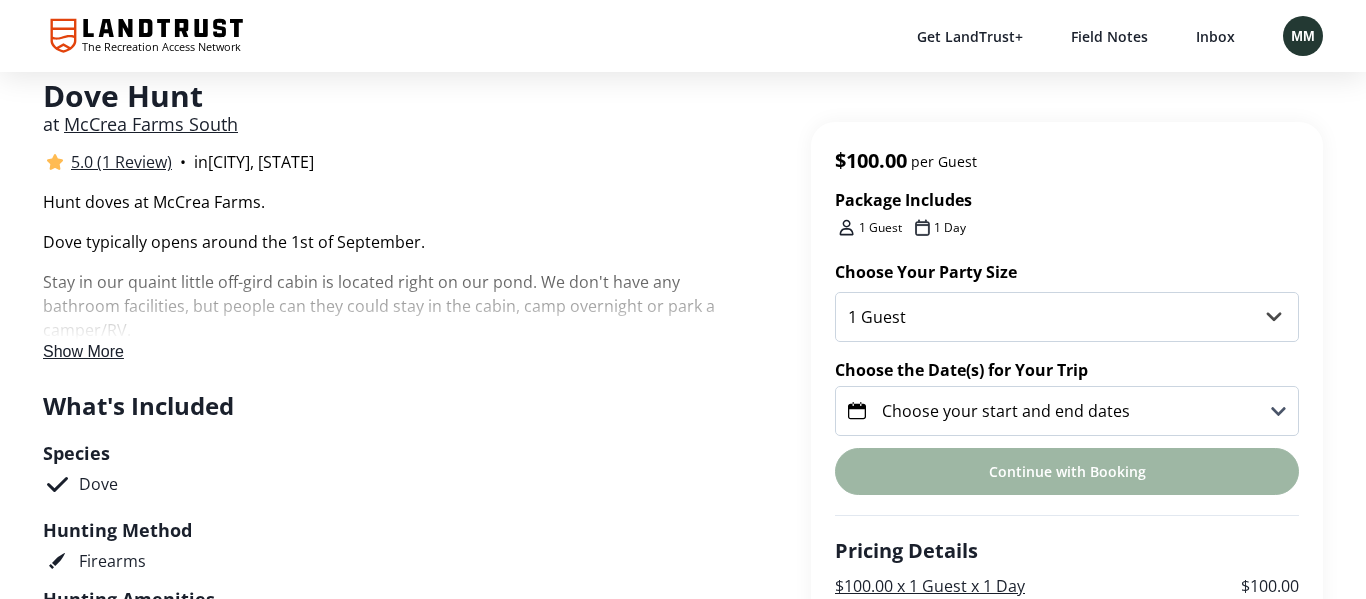 scroll, scrollTop: 341, scrollLeft: 0, axis: vertical 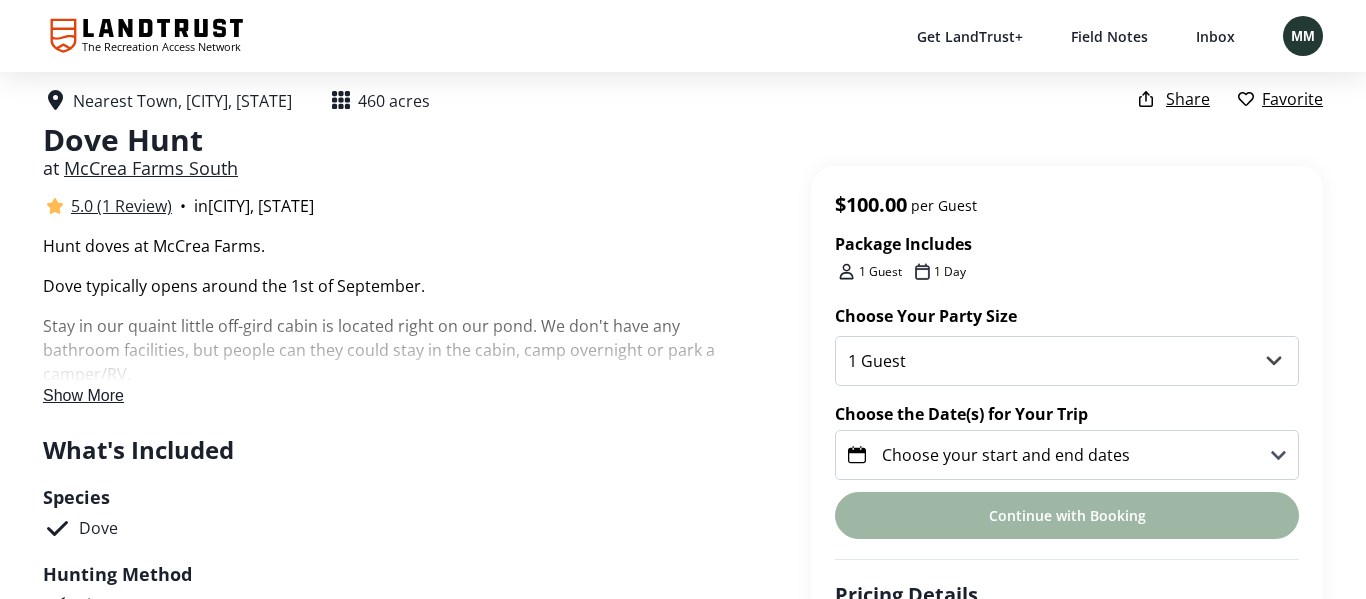 click on "5.0 (1 Review)" at bounding box center [121, 206] 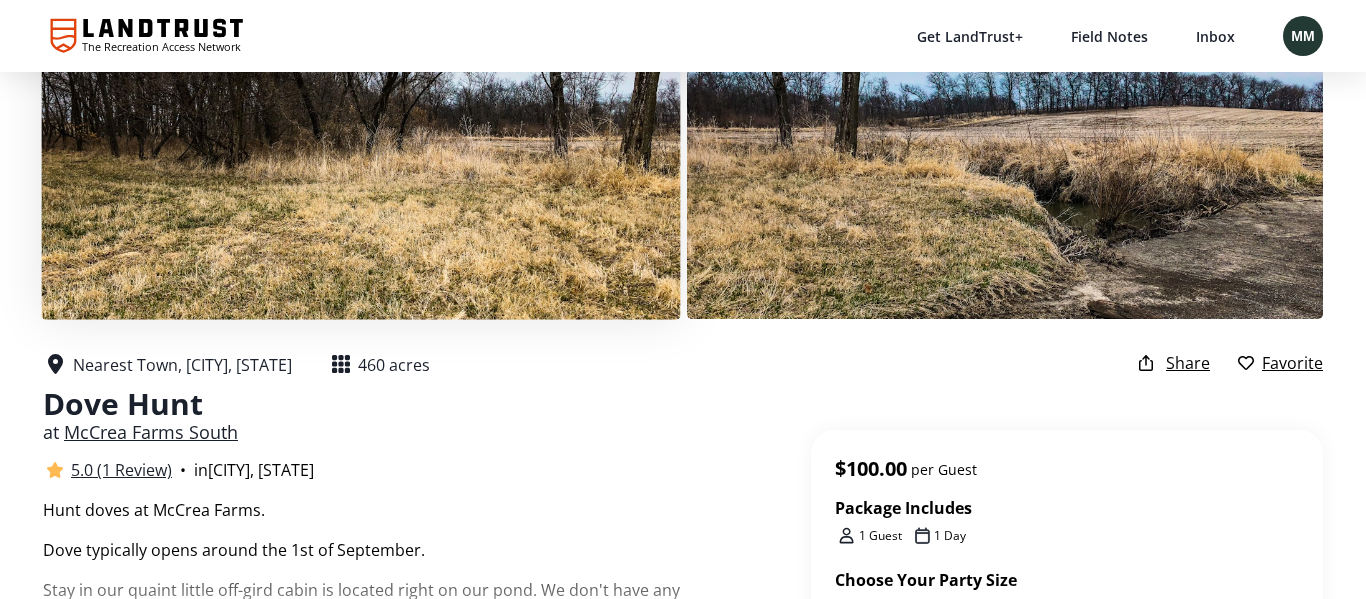 scroll, scrollTop: 81, scrollLeft: 0, axis: vertical 